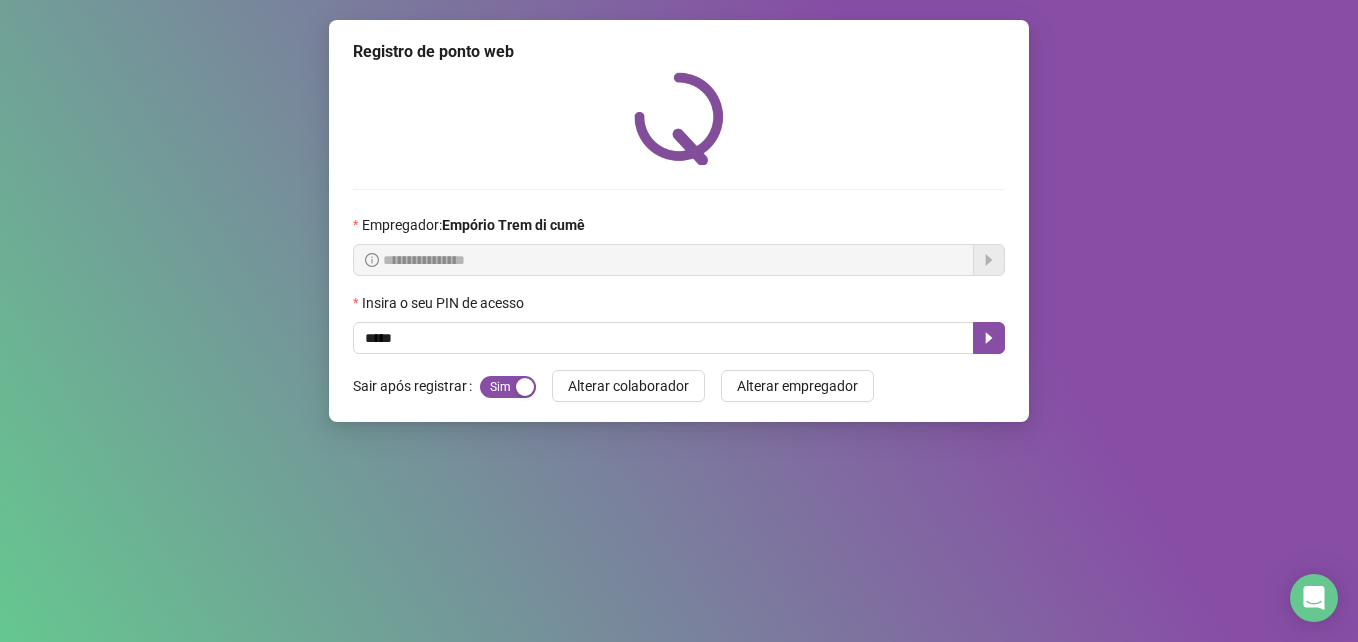 type on "*****" 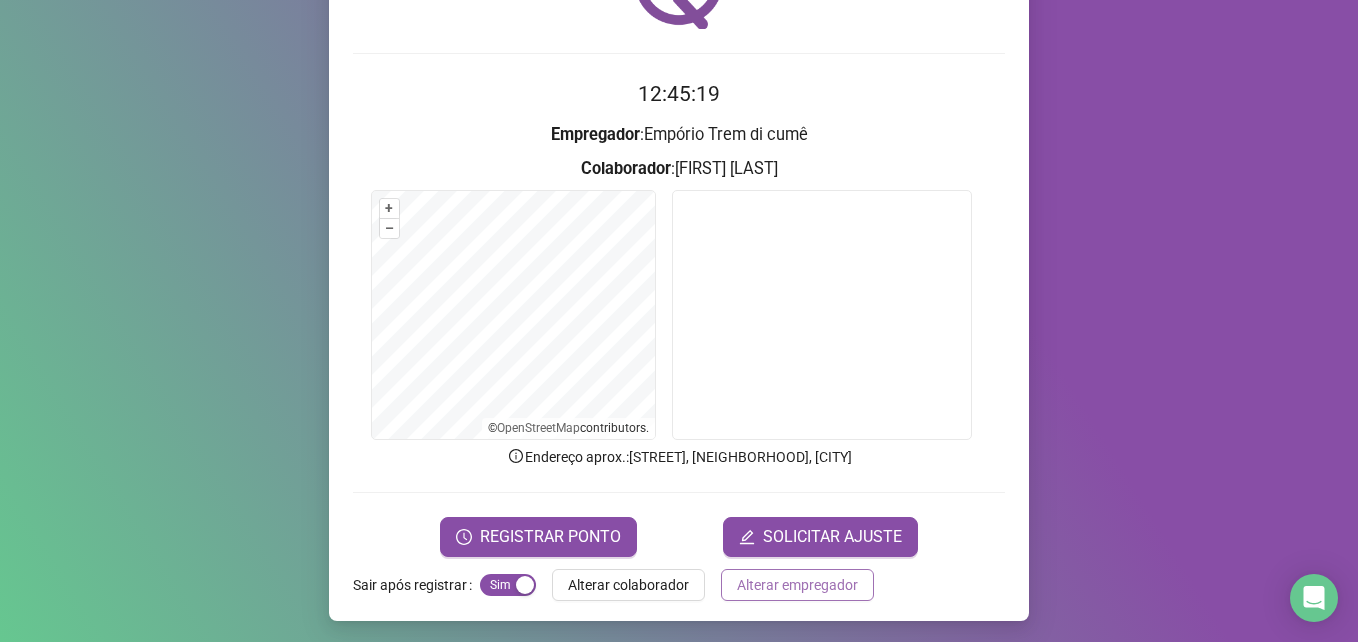 scroll, scrollTop: 139, scrollLeft: 0, axis: vertical 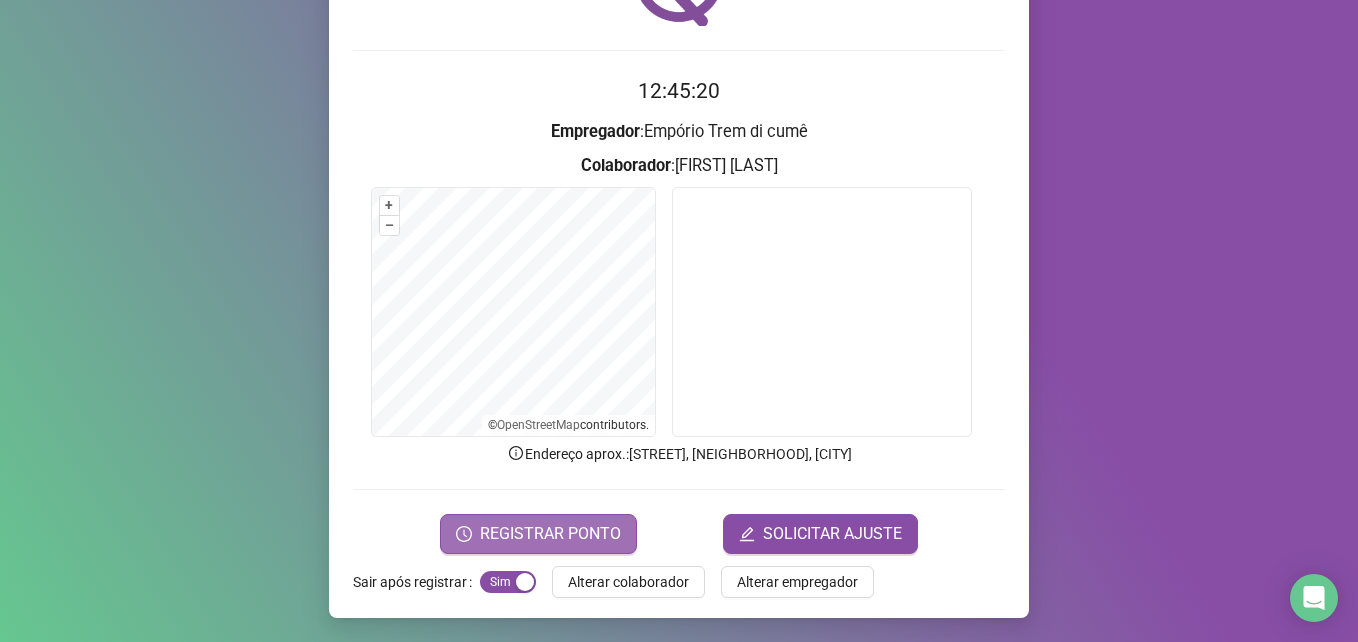 click on "REGISTRAR PONTO" at bounding box center (538, 534) 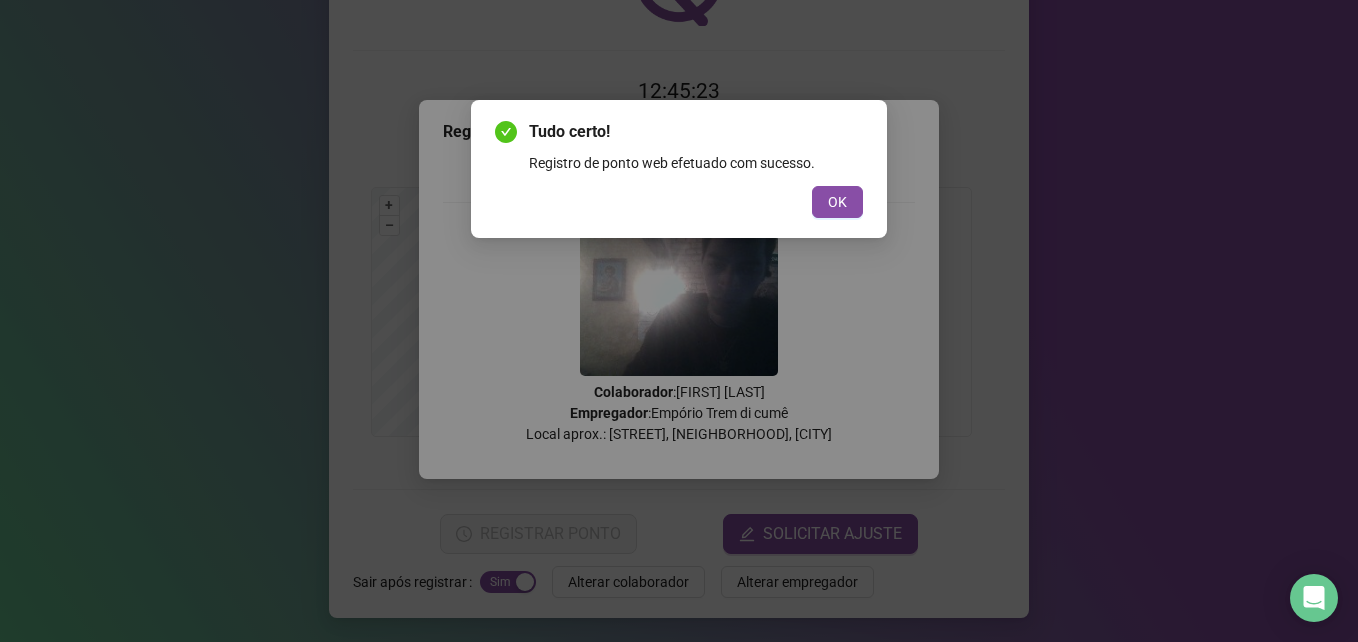 click on "Tudo certo! Registro de ponto web efetuado com sucesso. OK" at bounding box center (679, 169) 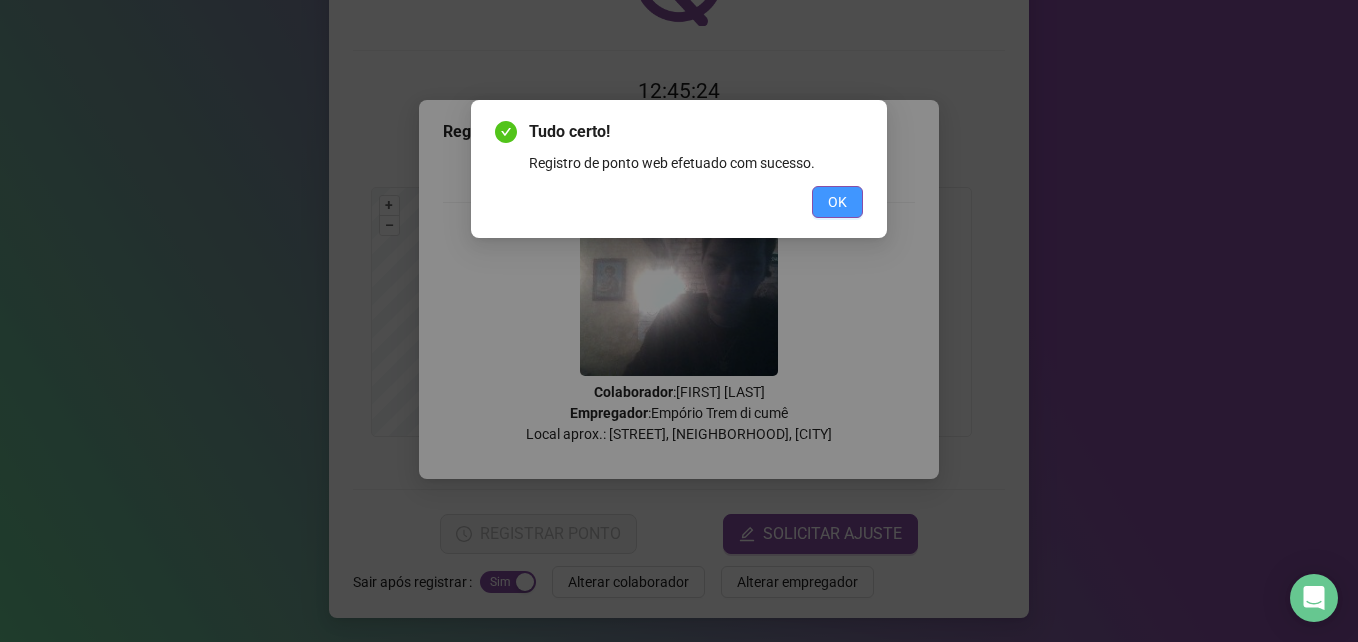 click on "OK" at bounding box center (837, 202) 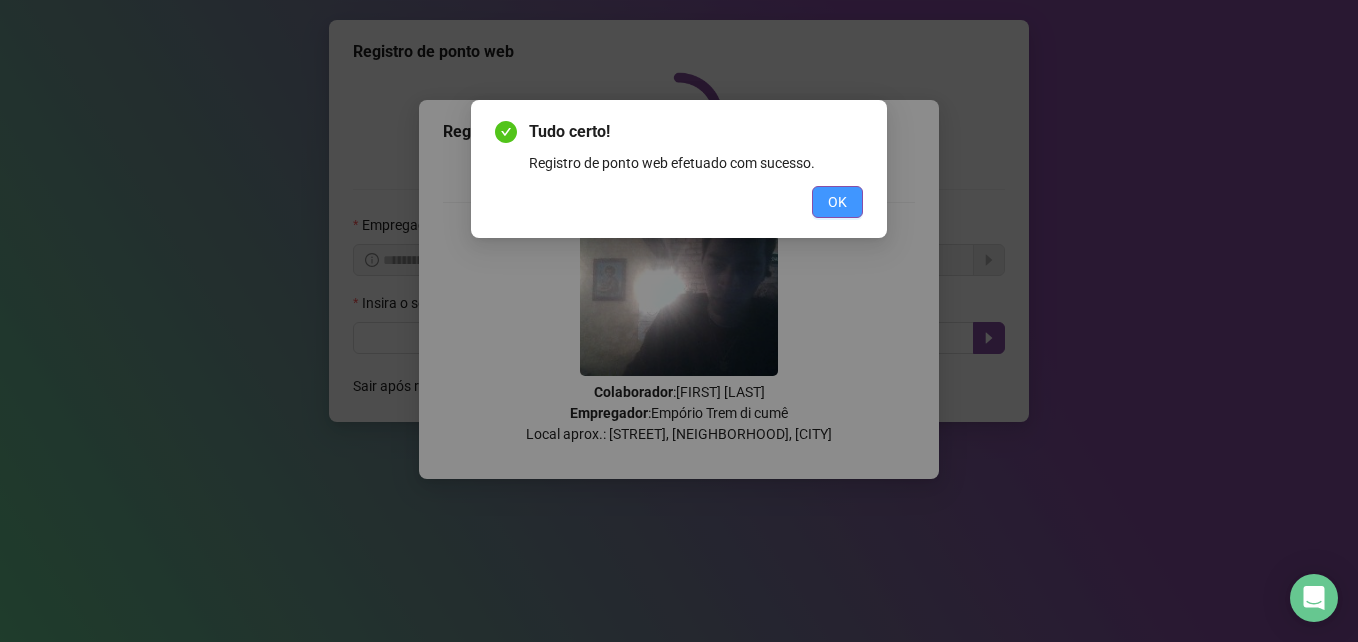 scroll, scrollTop: 0, scrollLeft: 0, axis: both 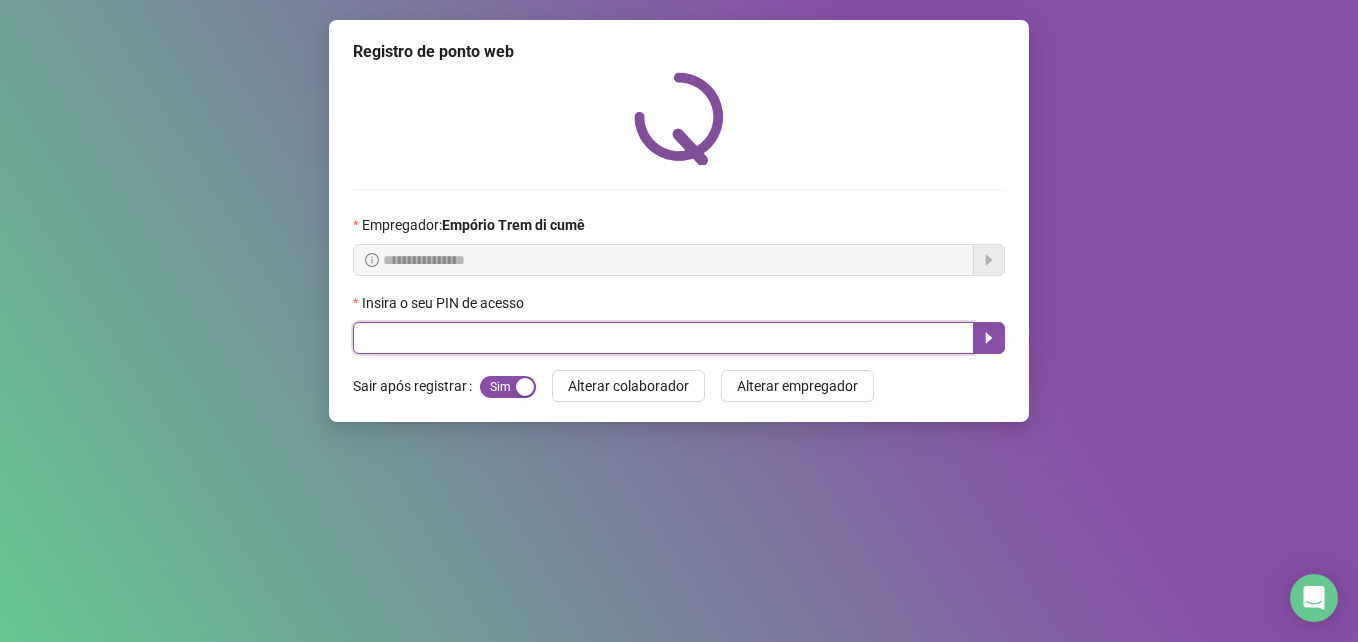 click at bounding box center (663, 338) 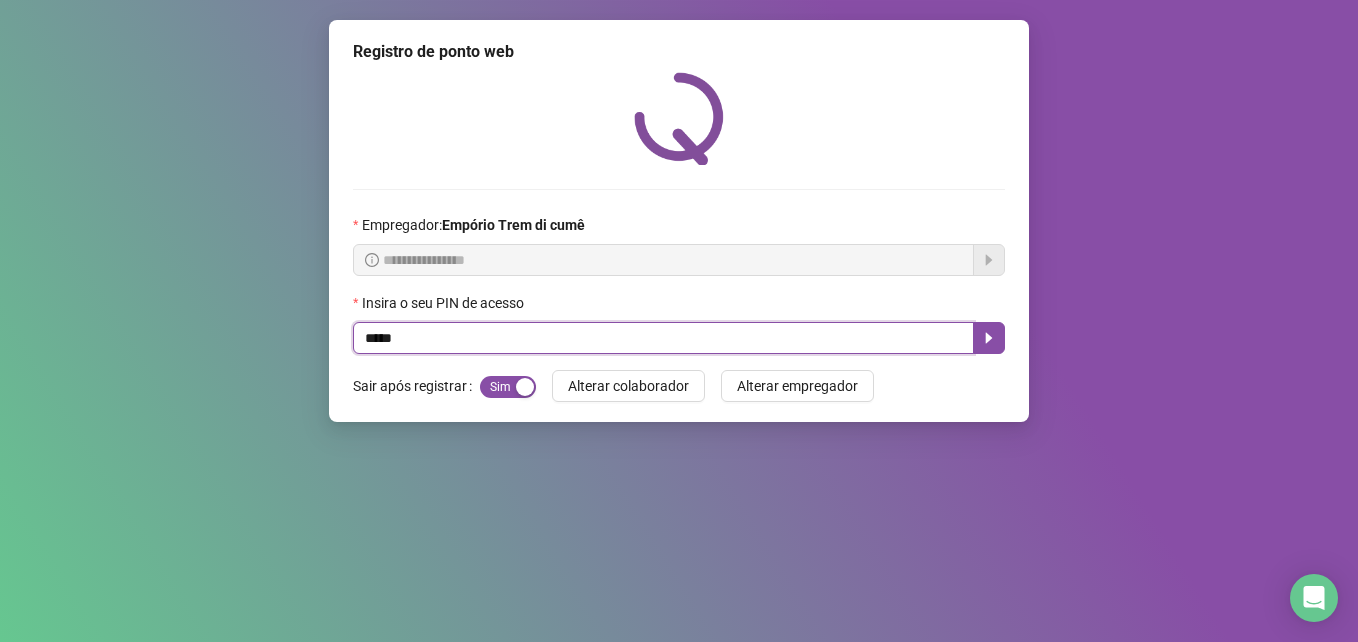 type on "*****" 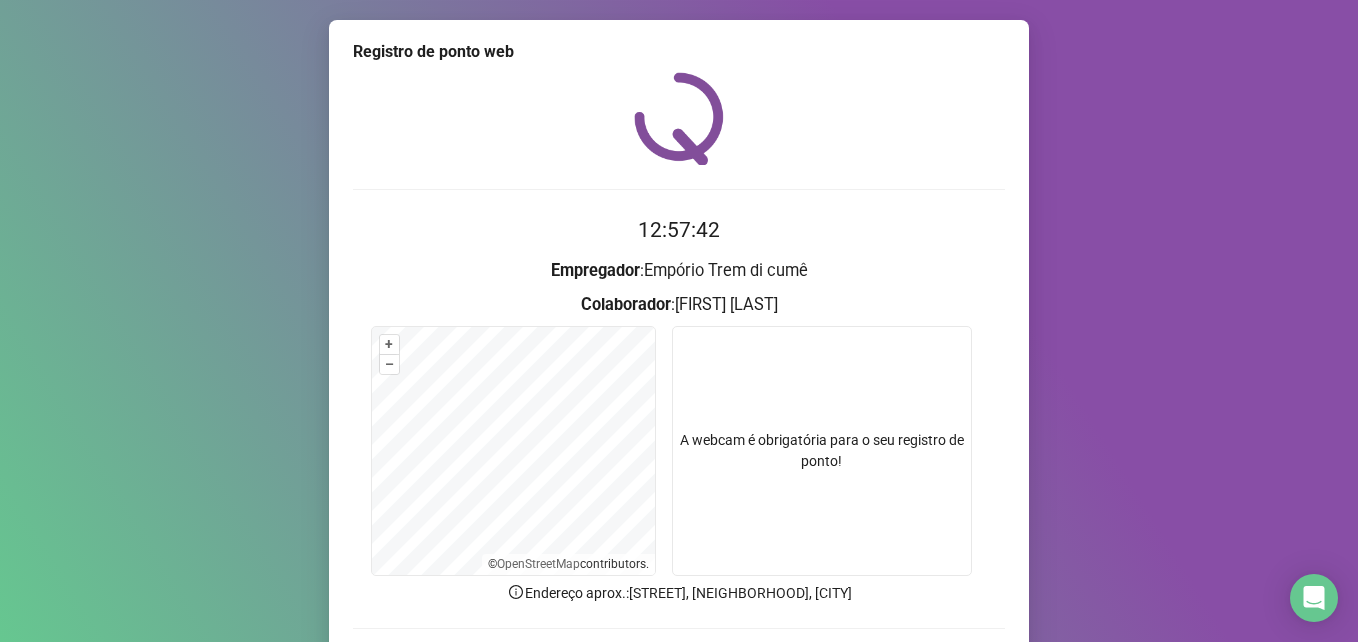 scroll, scrollTop: 139, scrollLeft: 0, axis: vertical 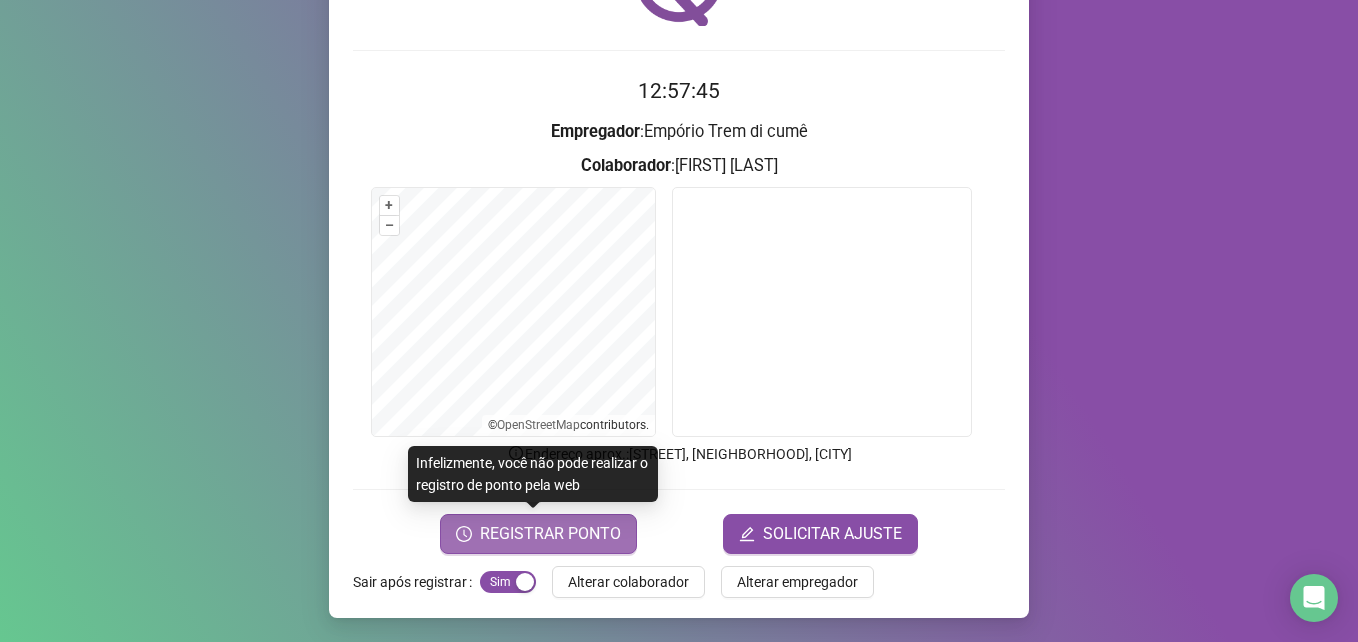 click on "REGISTRAR PONTO" at bounding box center (550, 534) 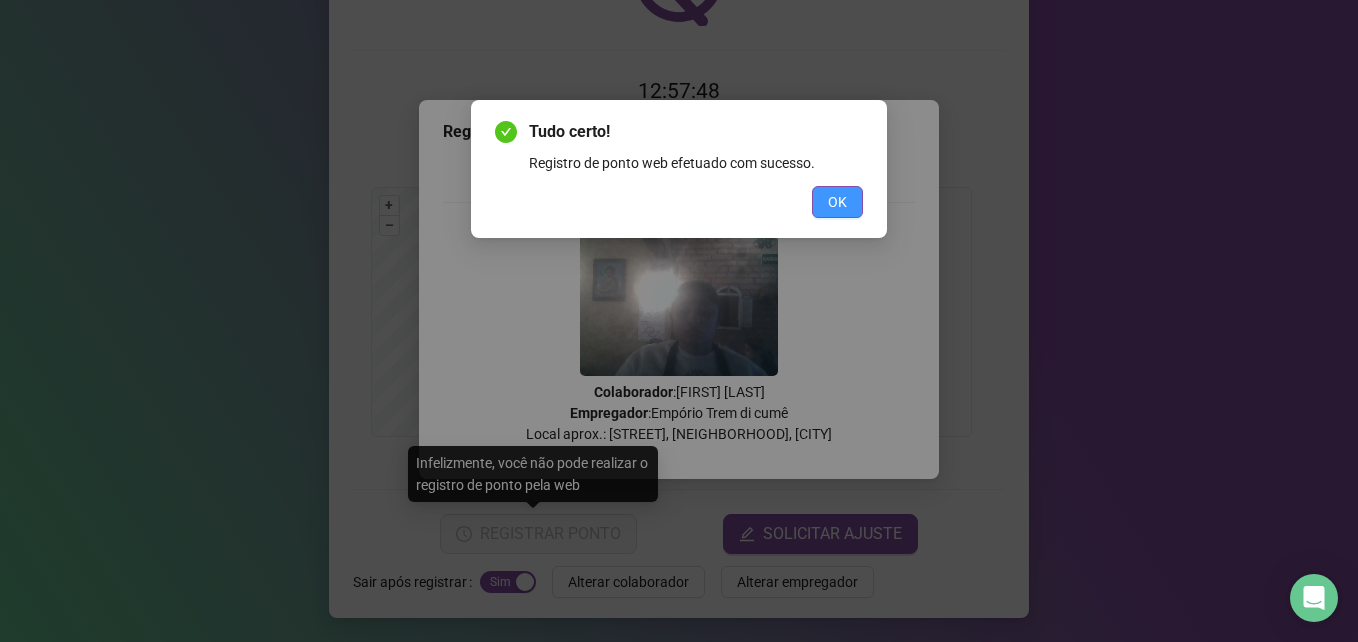 click on "OK" at bounding box center [837, 202] 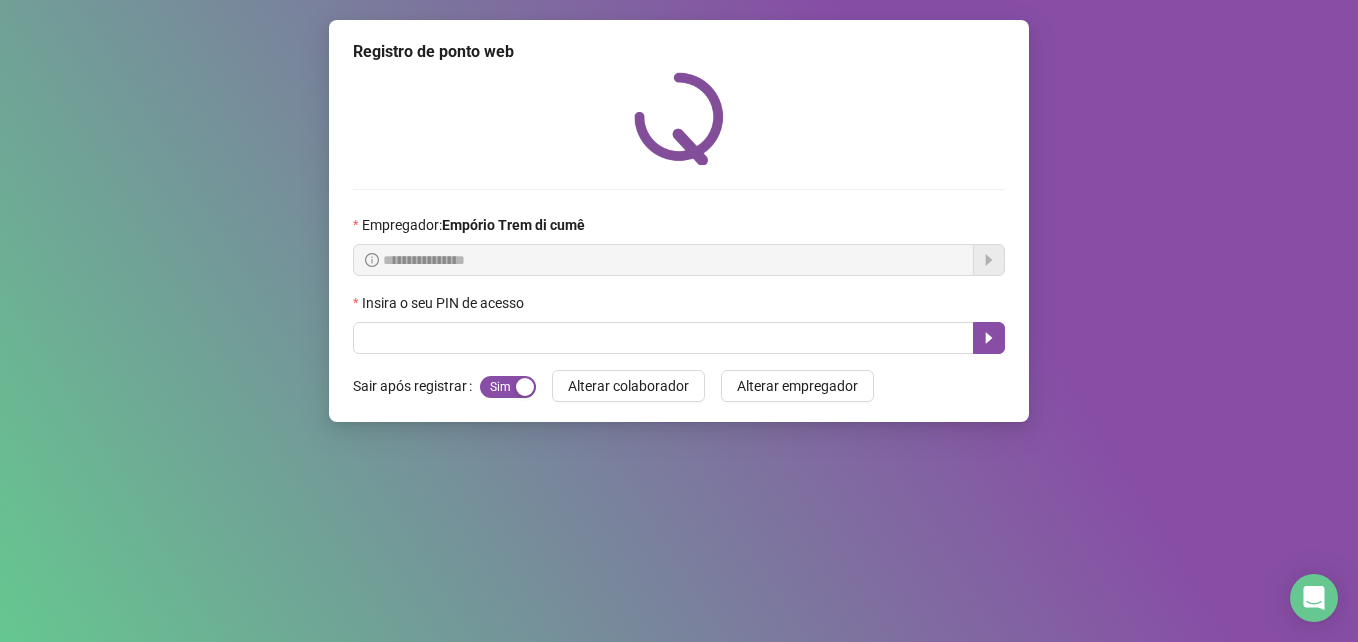 scroll, scrollTop: 0, scrollLeft: 0, axis: both 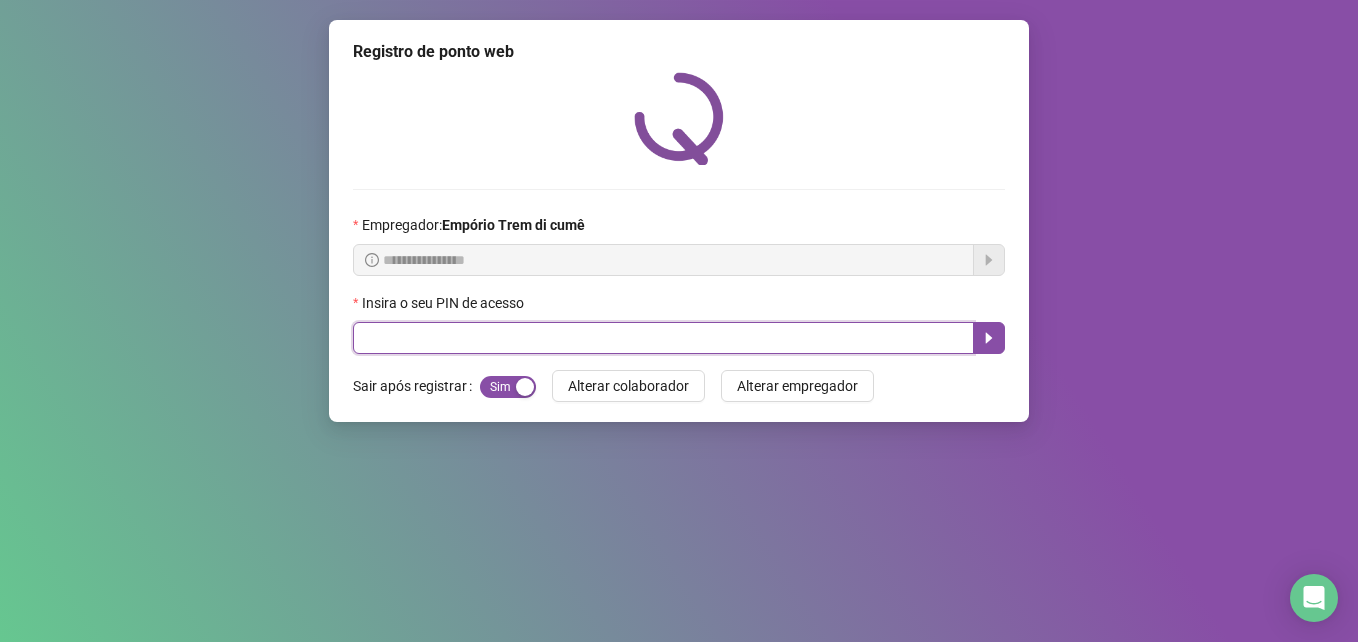 click at bounding box center (663, 338) 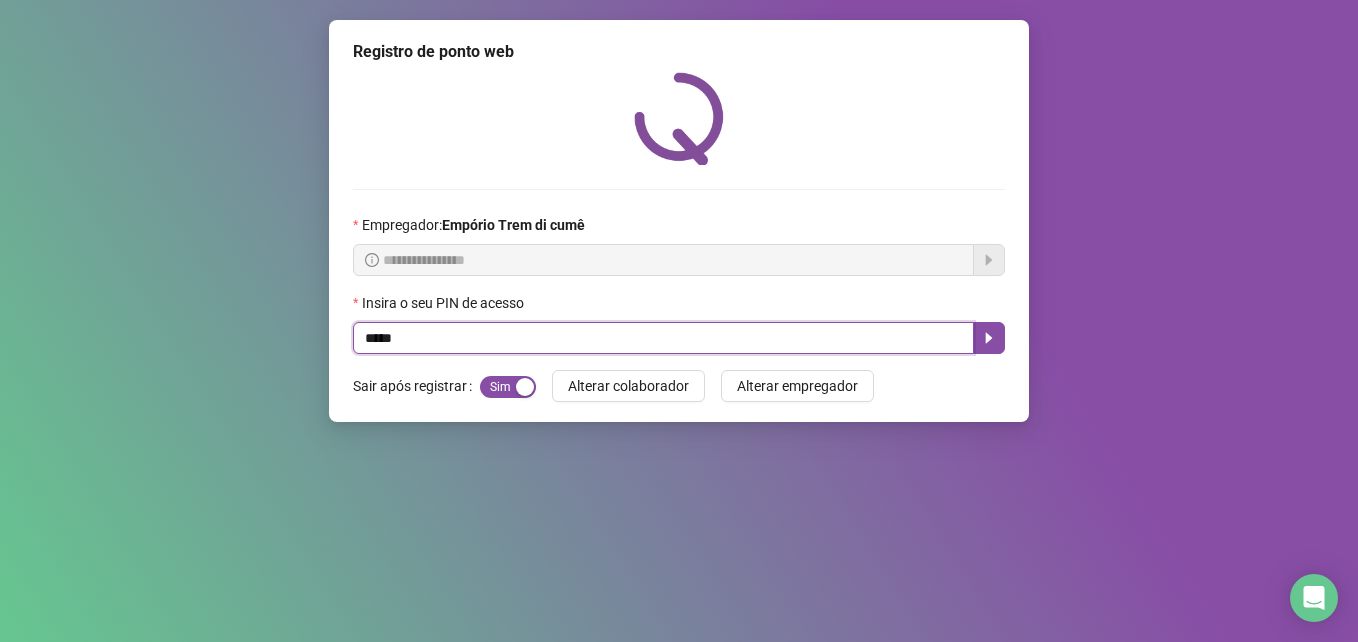 type on "*****" 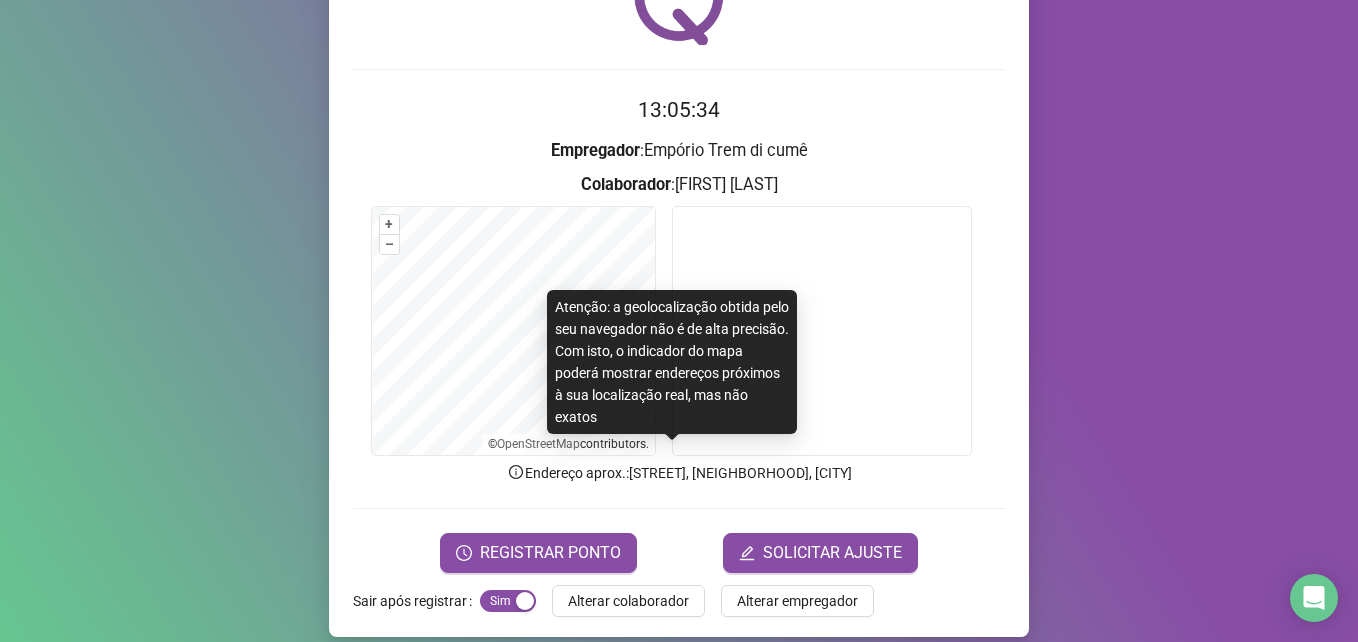 scroll, scrollTop: 139, scrollLeft: 0, axis: vertical 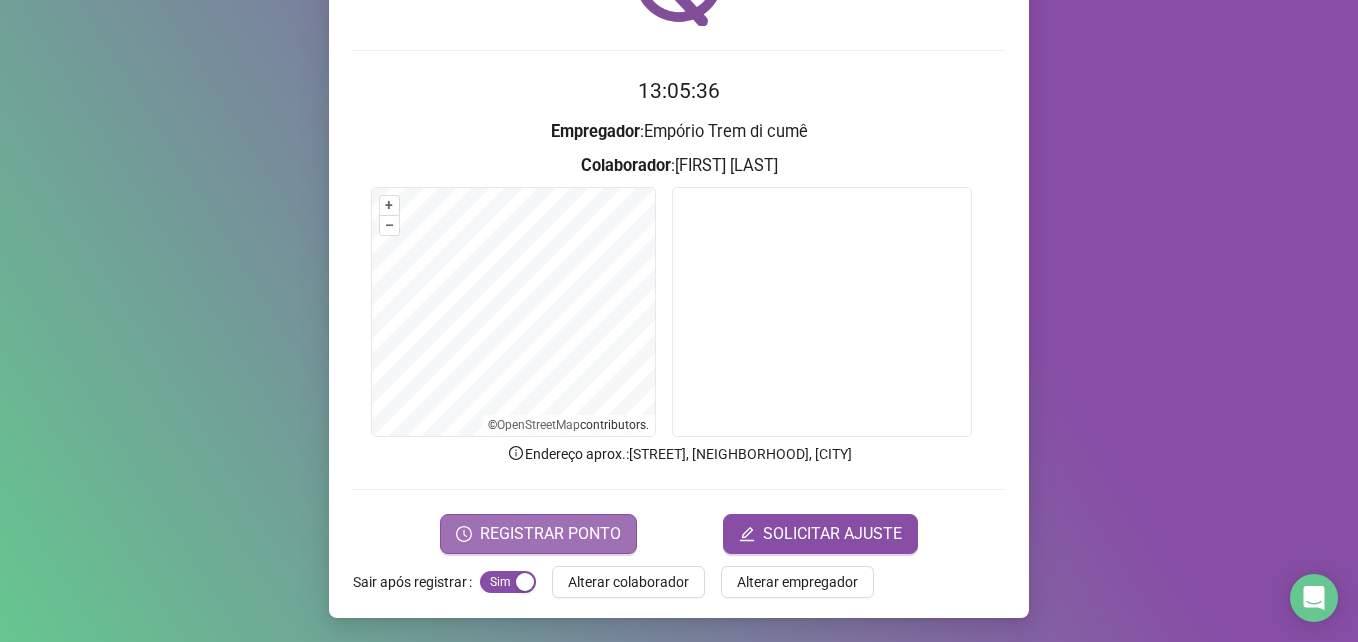 click on "REGISTRAR PONTO" at bounding box center [550, 534] 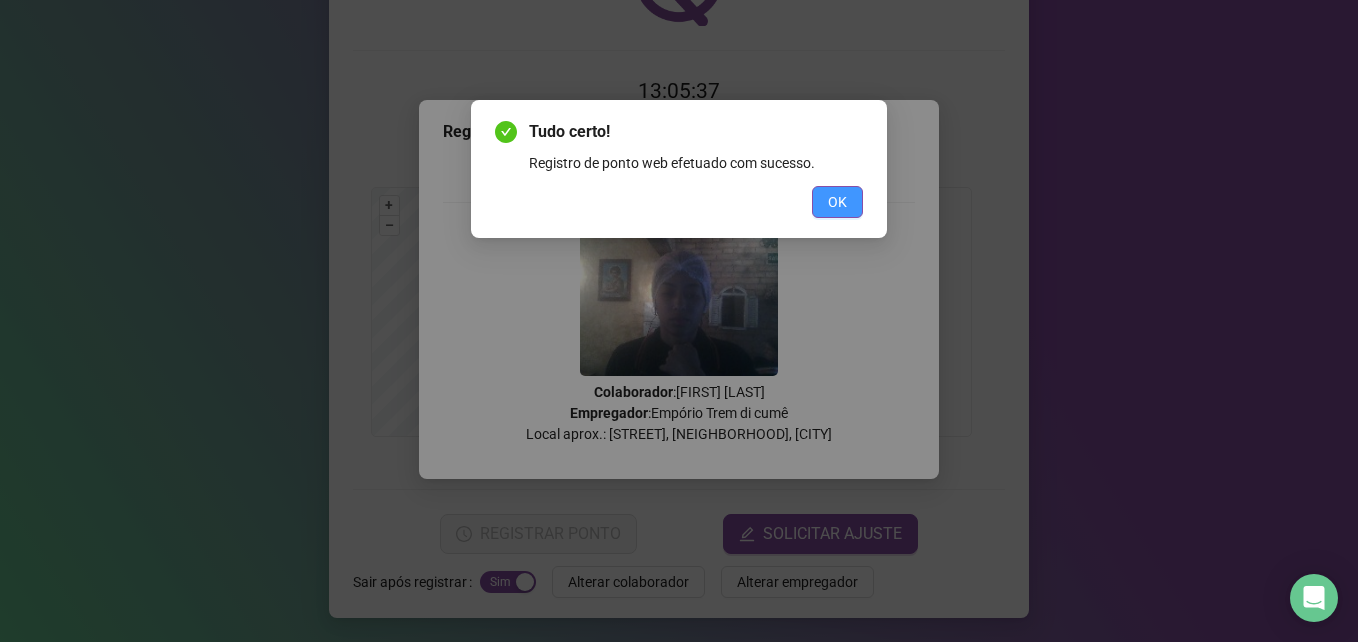 click on "OK" at bounding box center [837, 202] 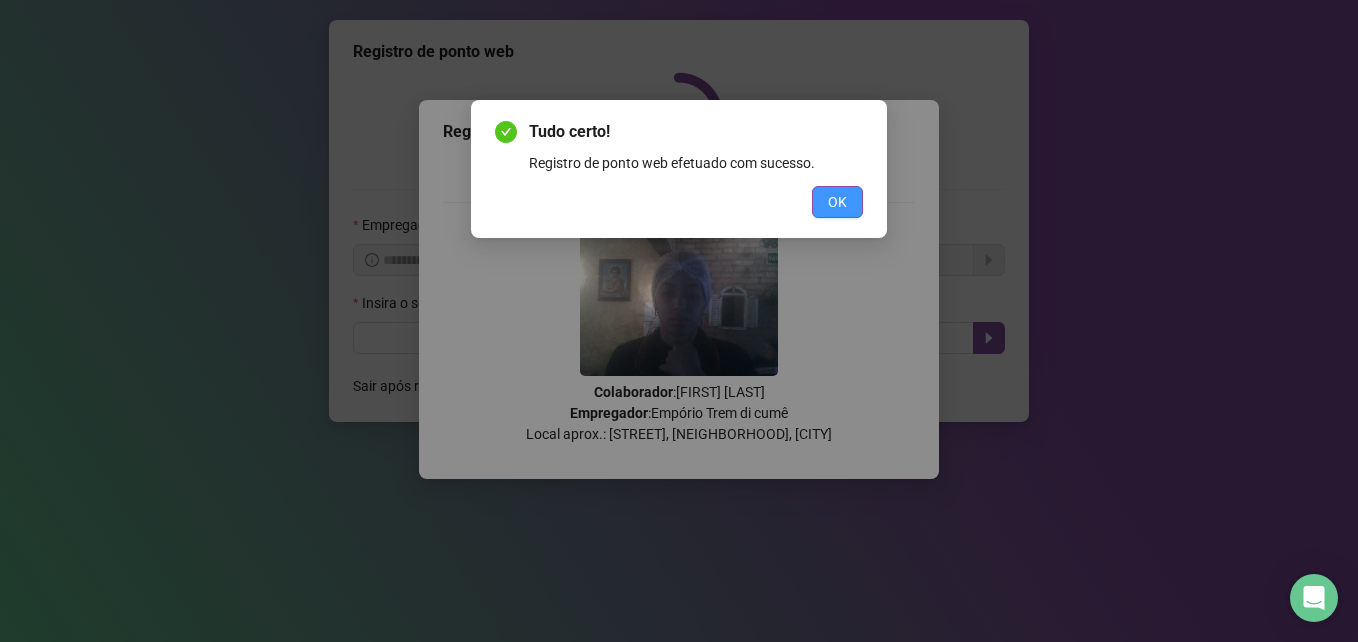 scroll, scrollTop: 0, scrollLeft: 0, axis: both 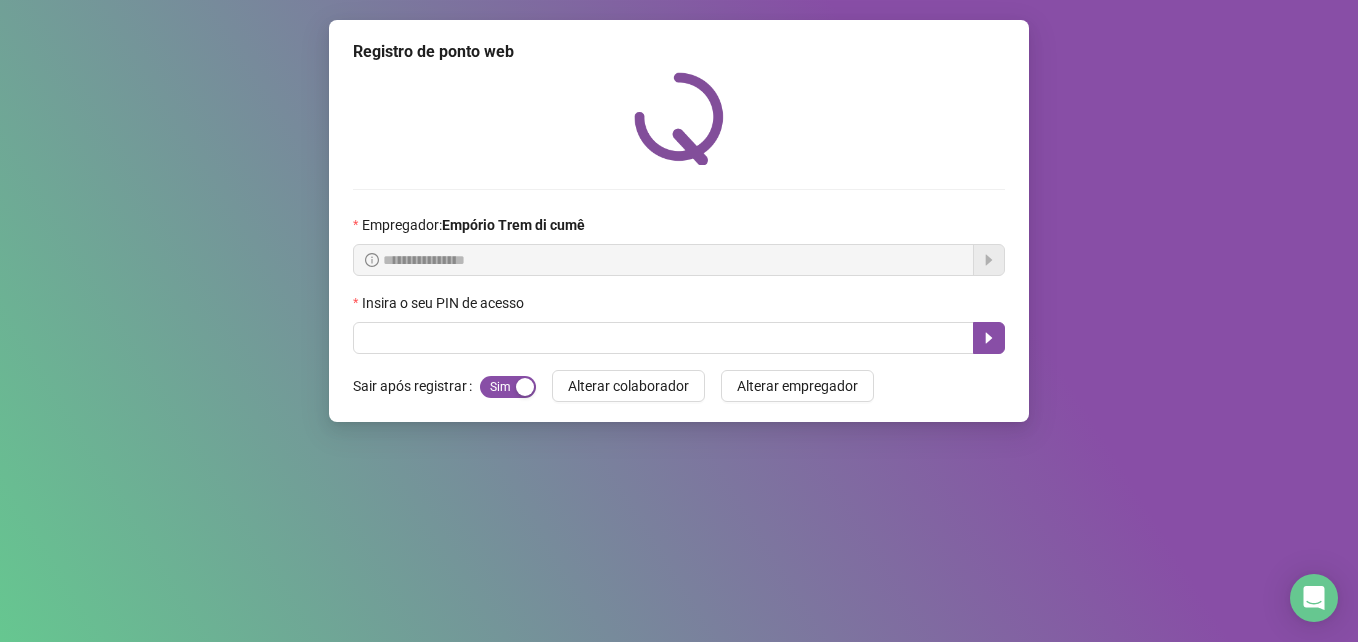 click on "**********" at bounding box center [679, 321] 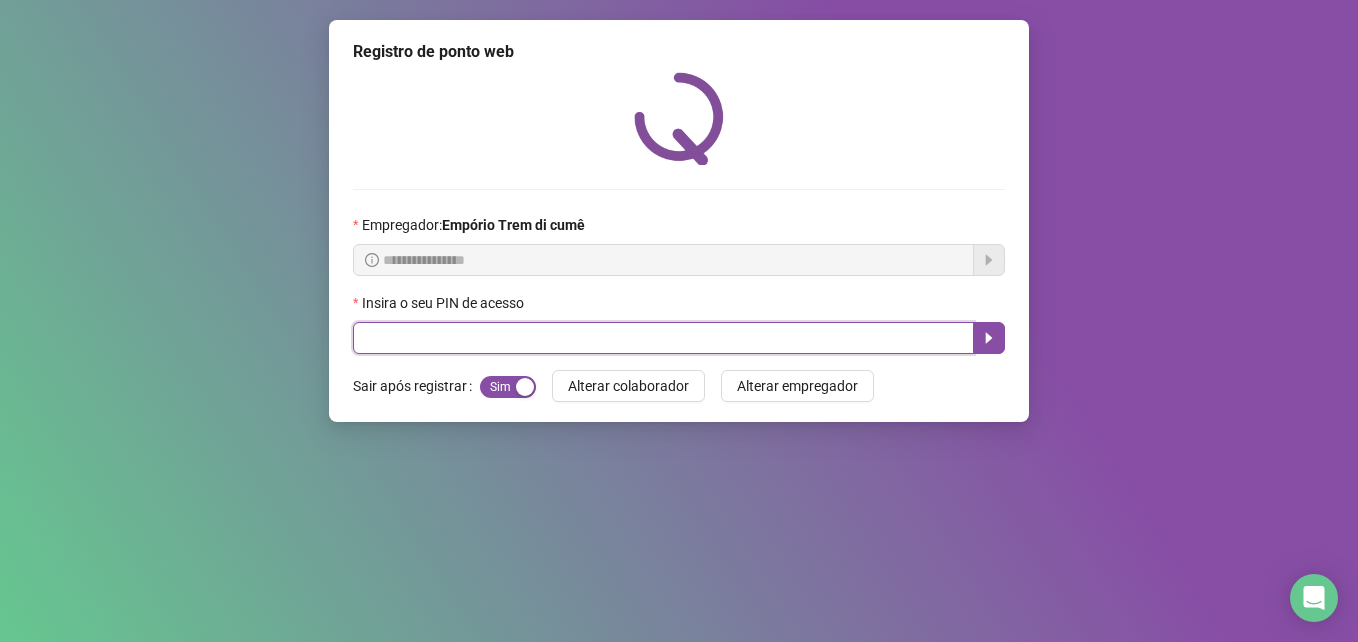 click at bounding box center [663, 338] 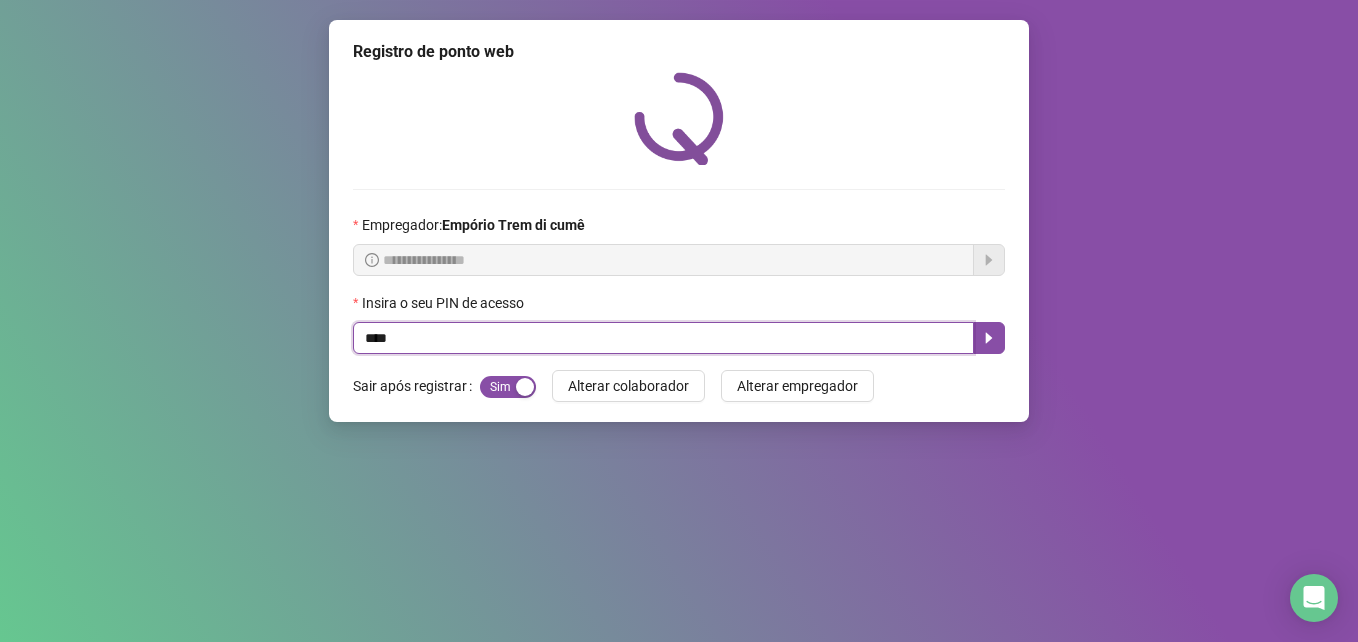 type on "*****" 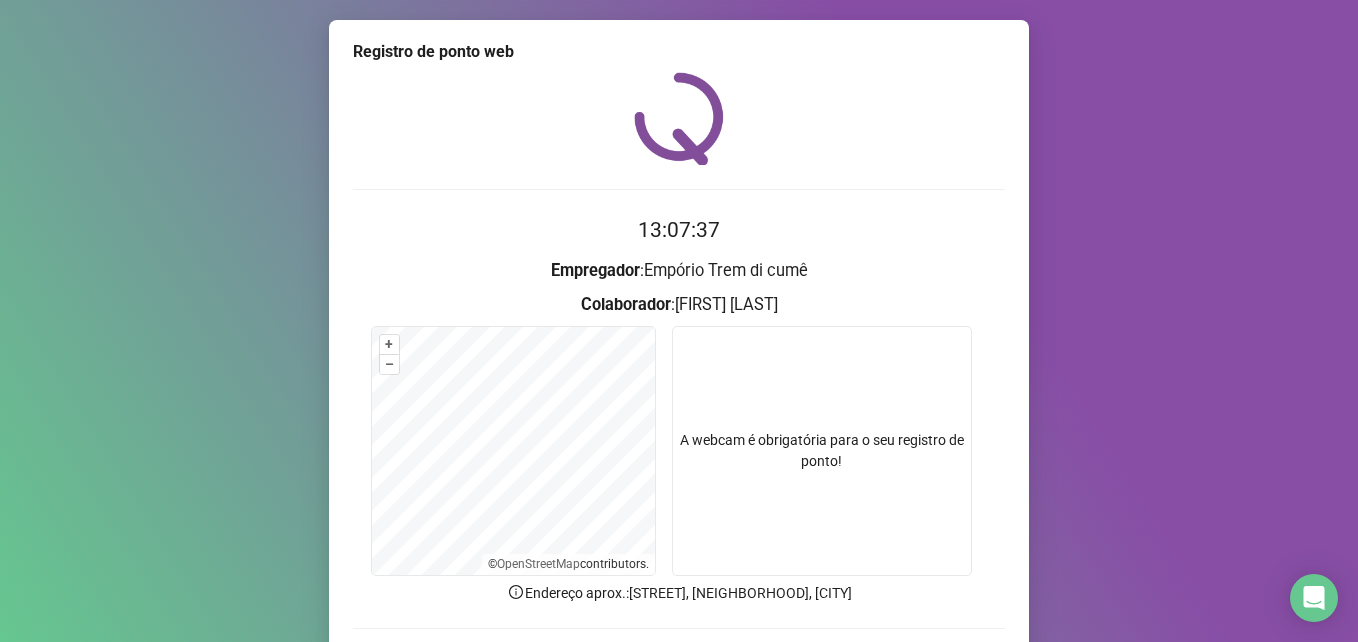 scroll, scrollTop: 139, scrollLeft: 0, axis: vertical 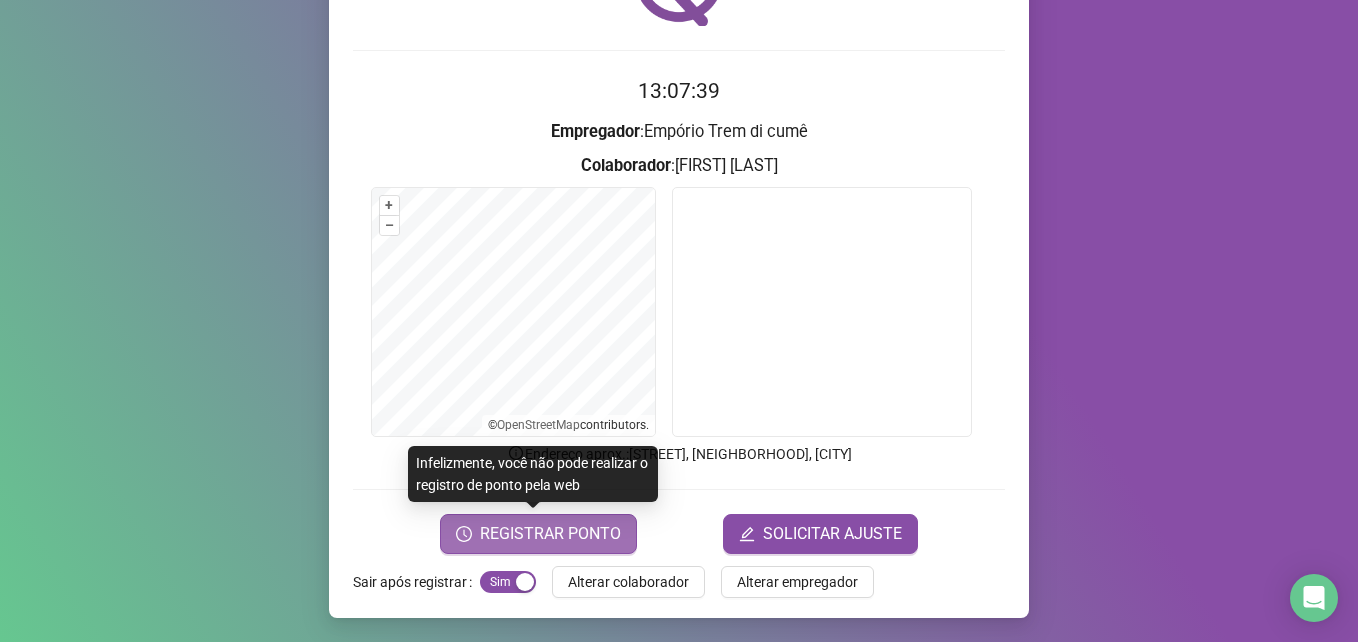 click on "REGISTRAR PONTO" at bounding box center [550, 534] 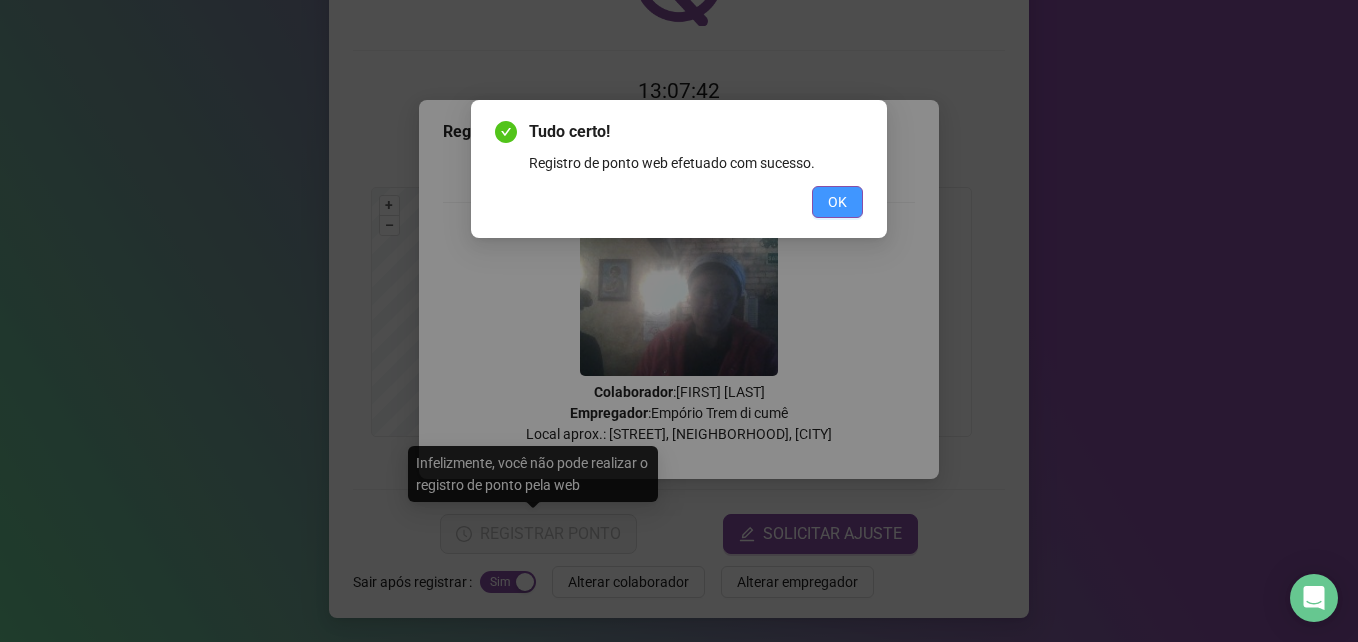 click on "OK" at bounding box center (837, 202) 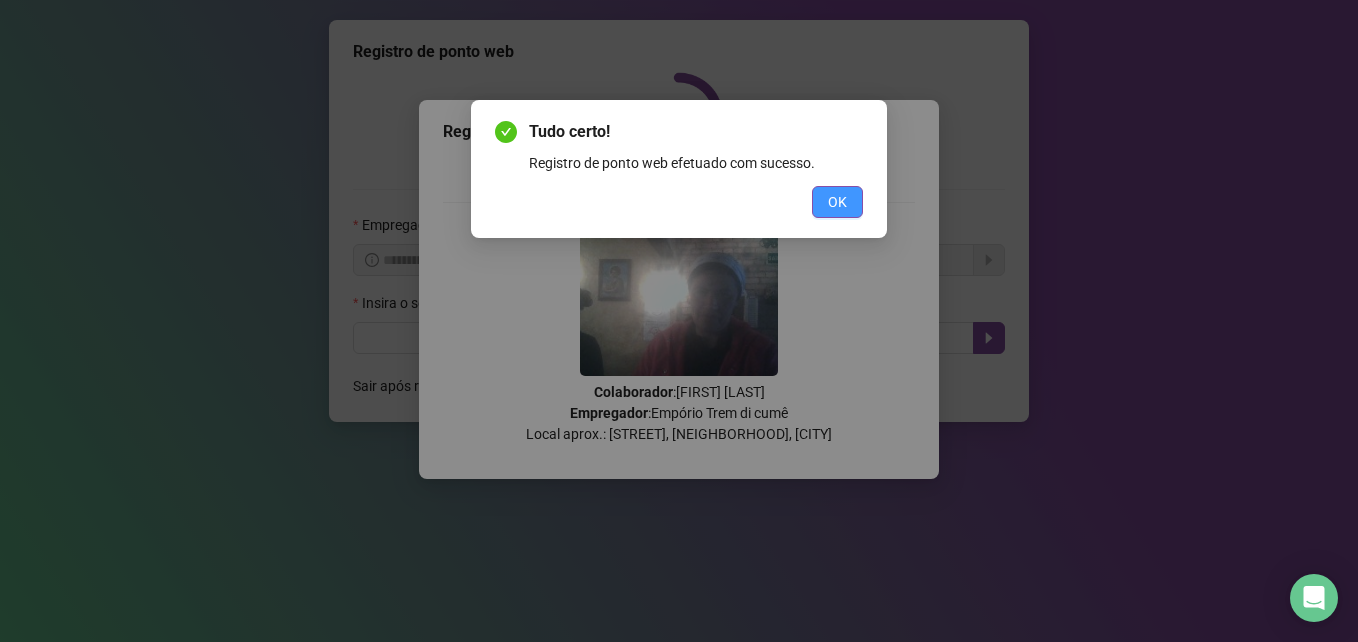 scroll, scrollTop: 0, scrollLeft: 0, axis: both 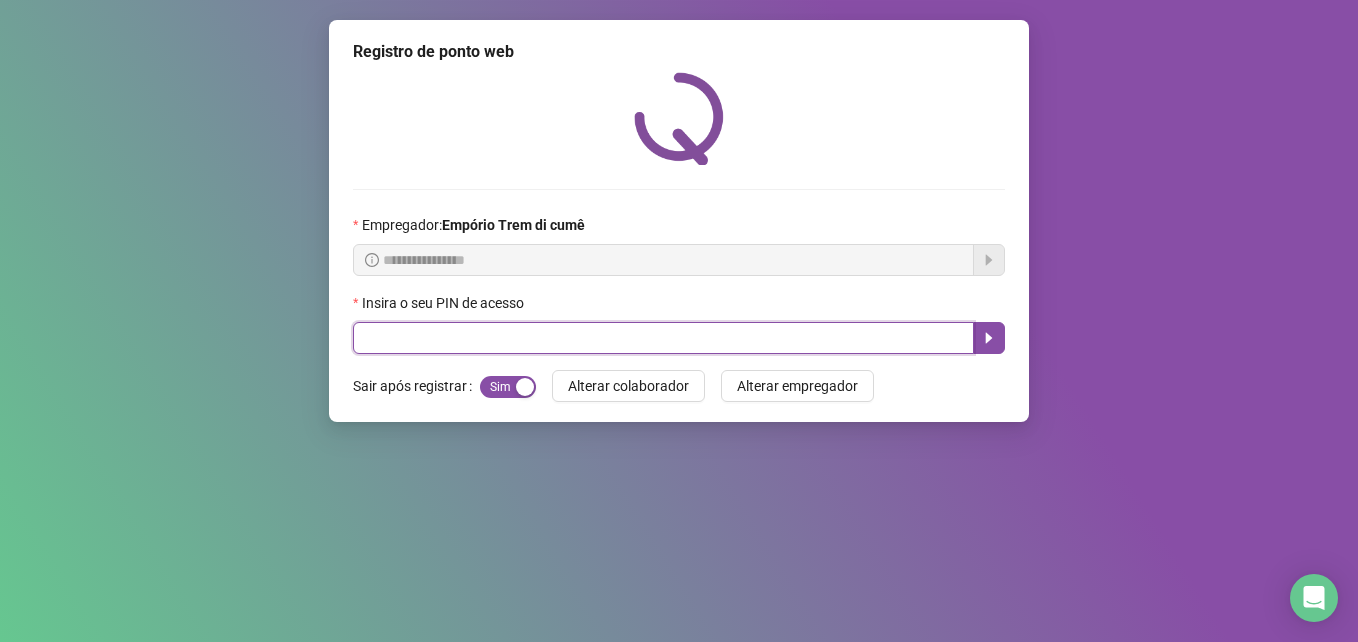 drag, startPoint x: 569, startPoint y: 336, endPoint x: 474, endPoint y: 191, distance: 173.34937 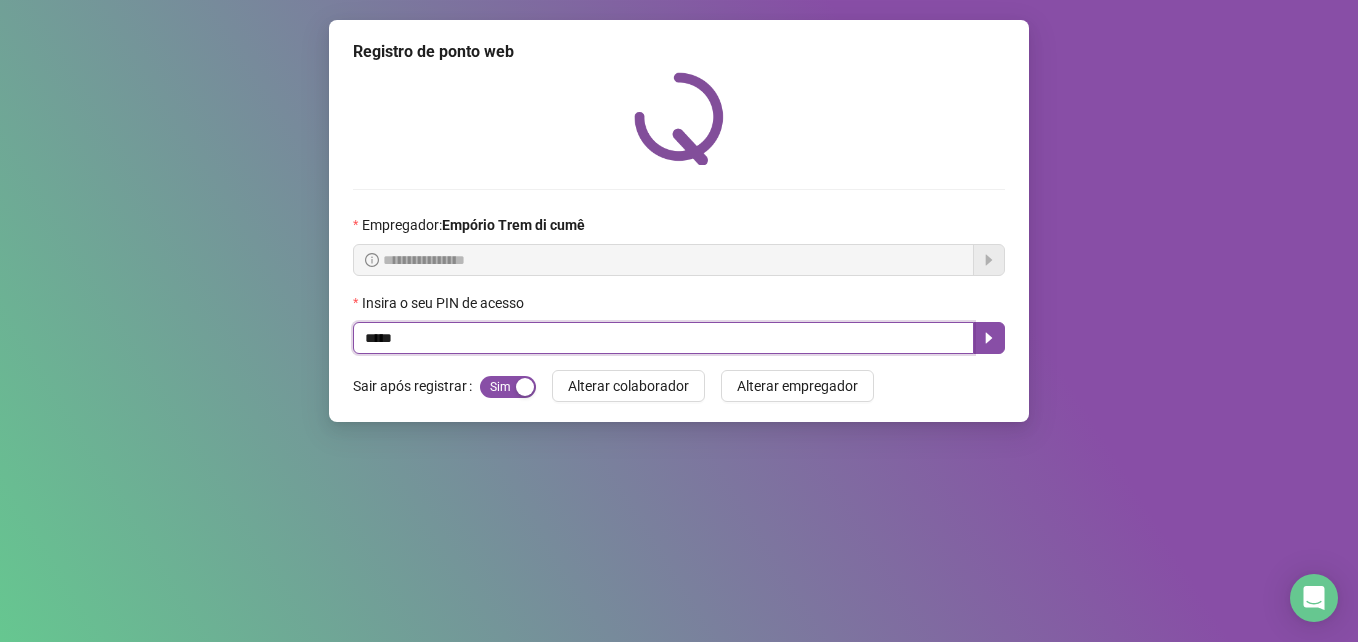 type on "*****" 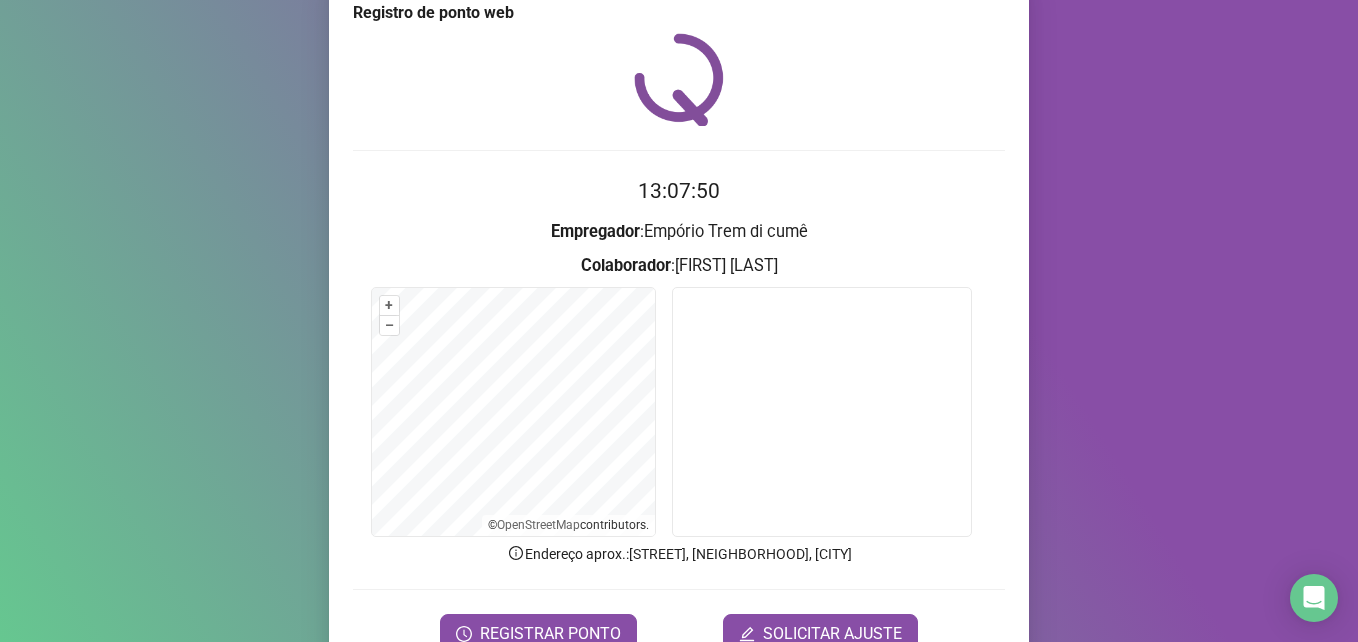scroll, scrollTop: 139, scrollLeft: 0, axis: vertical 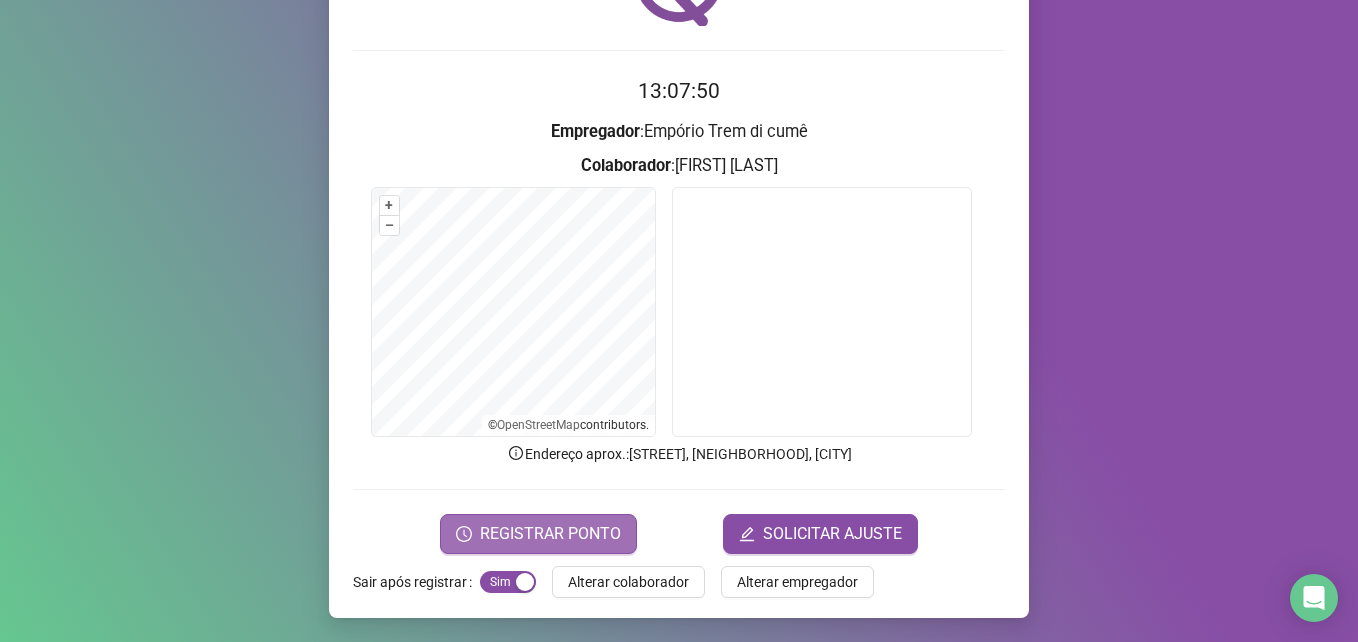 click on "REGISTRAR PONTO" at bounding box center (538, 534) 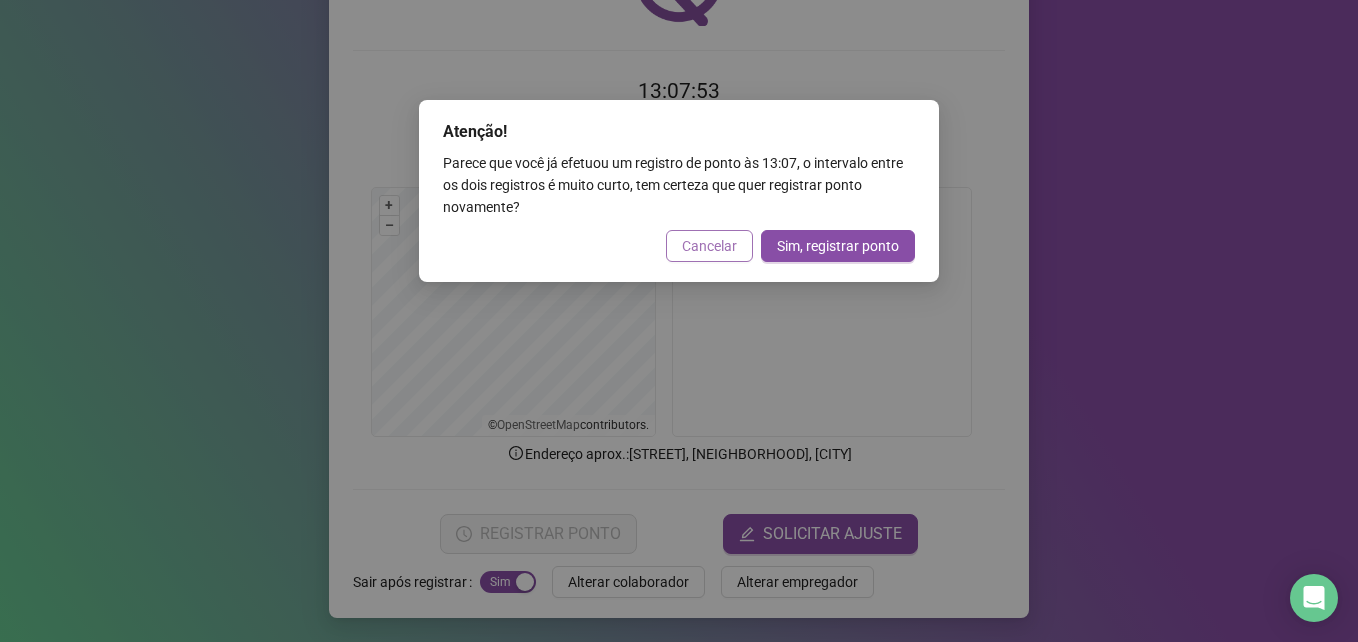 click on "Cancelar" at bounding box center (709, 246) 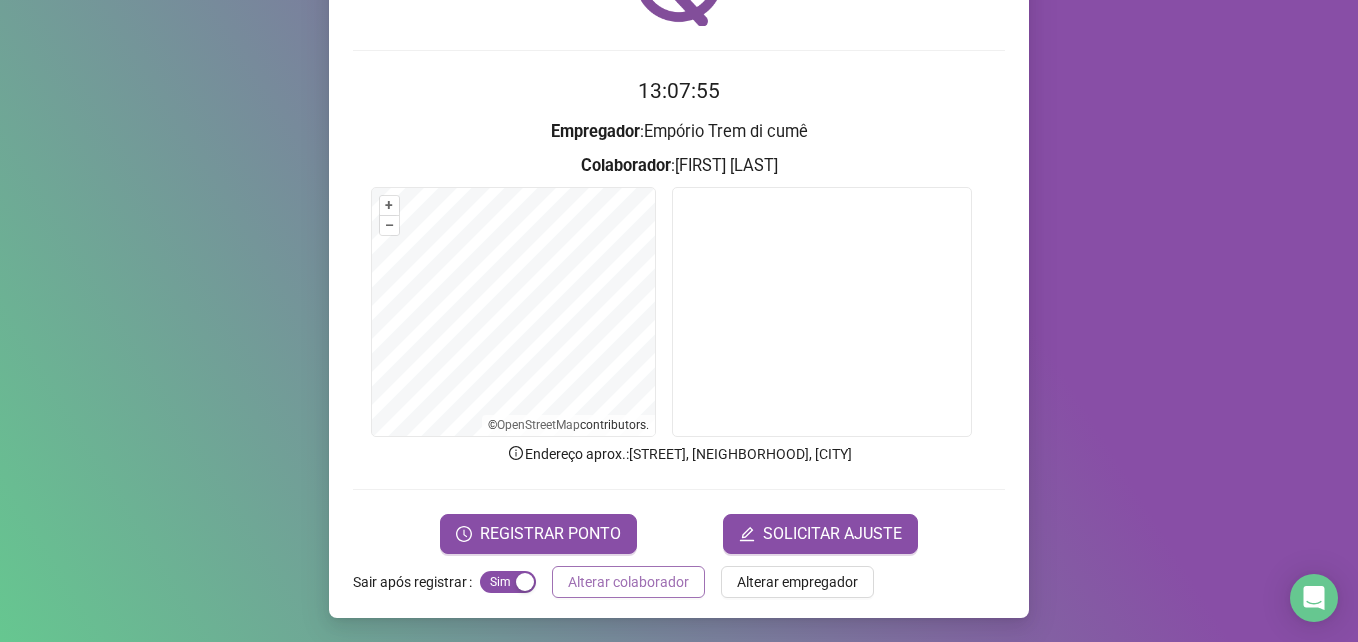 click on "Alterar colaborador" at bounding box center (628, 582) 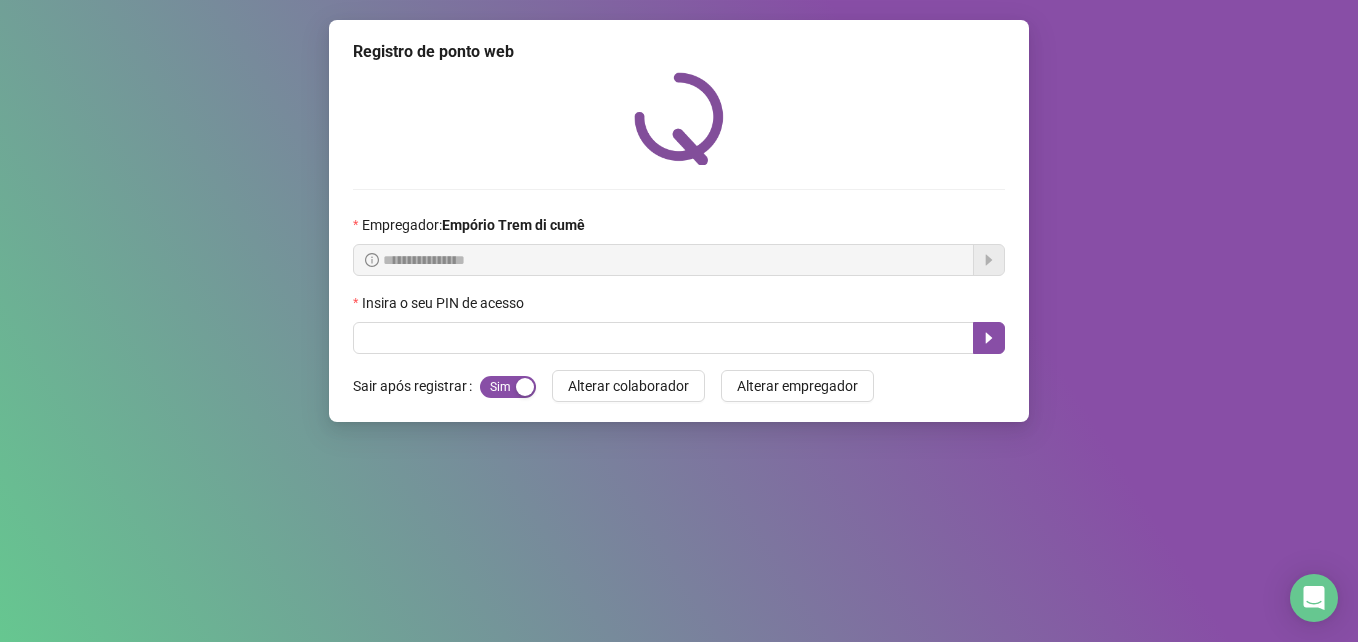 scroll, scrollTop: 0, scrollLeft: 0, axis: both 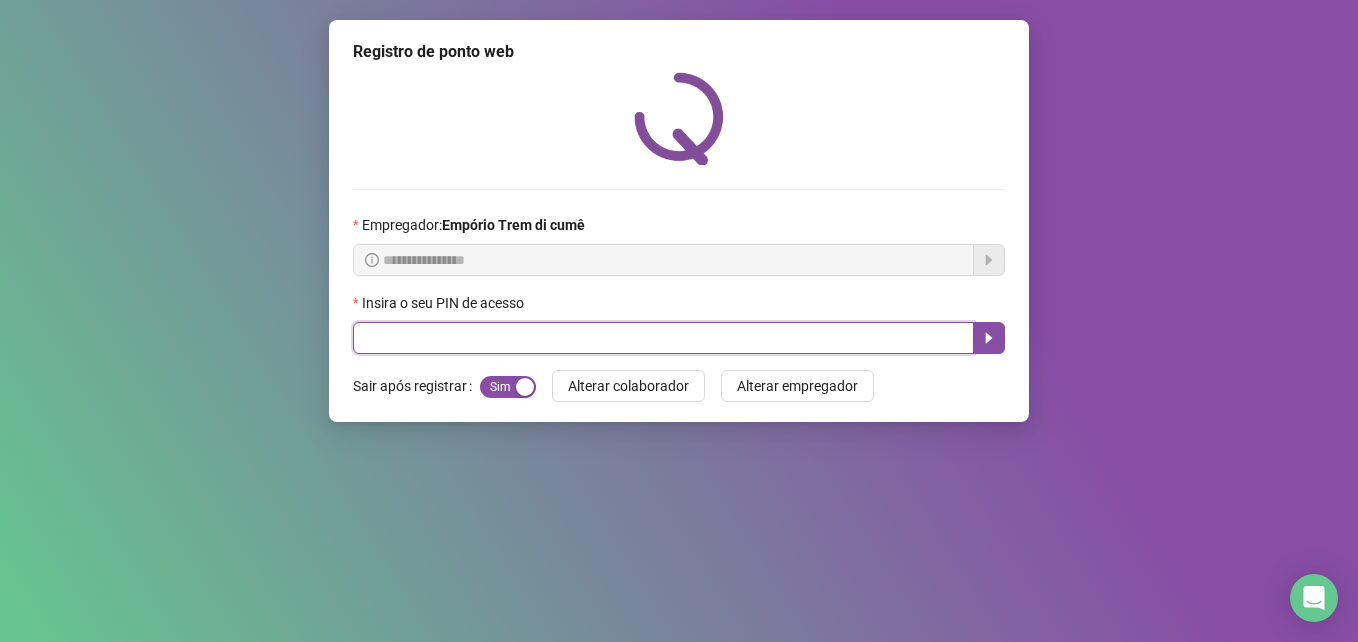 click at bounding box center [663, 338] 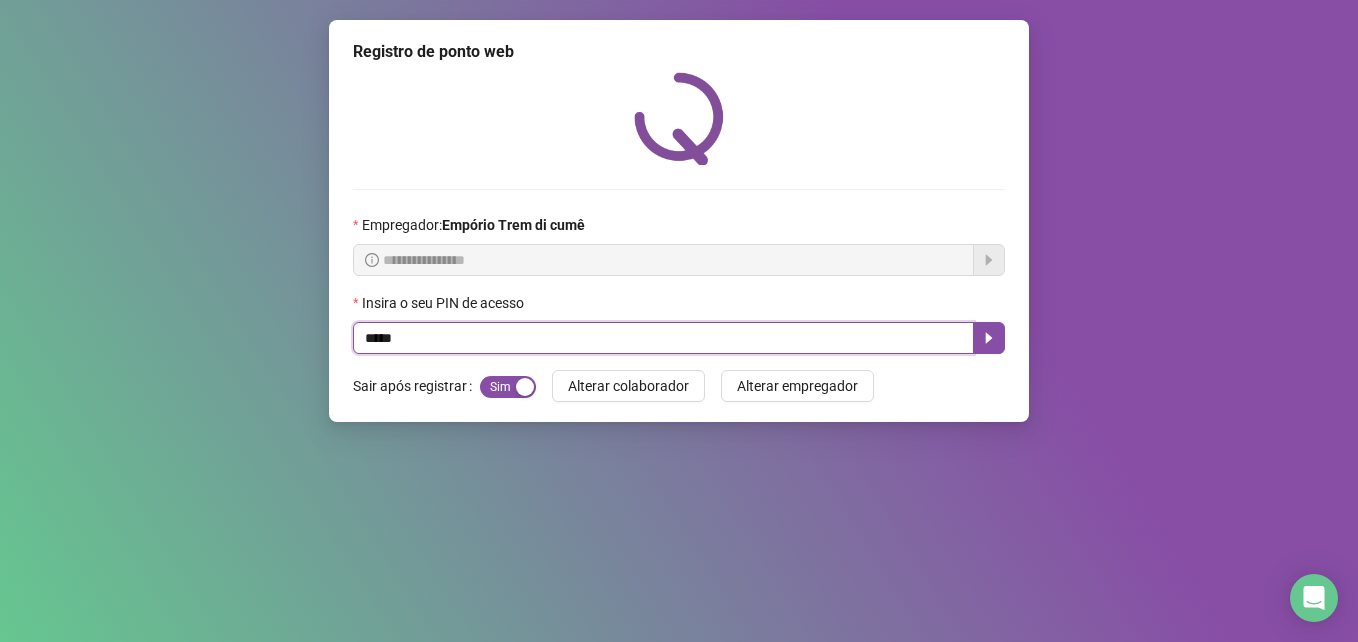 type on "*****" 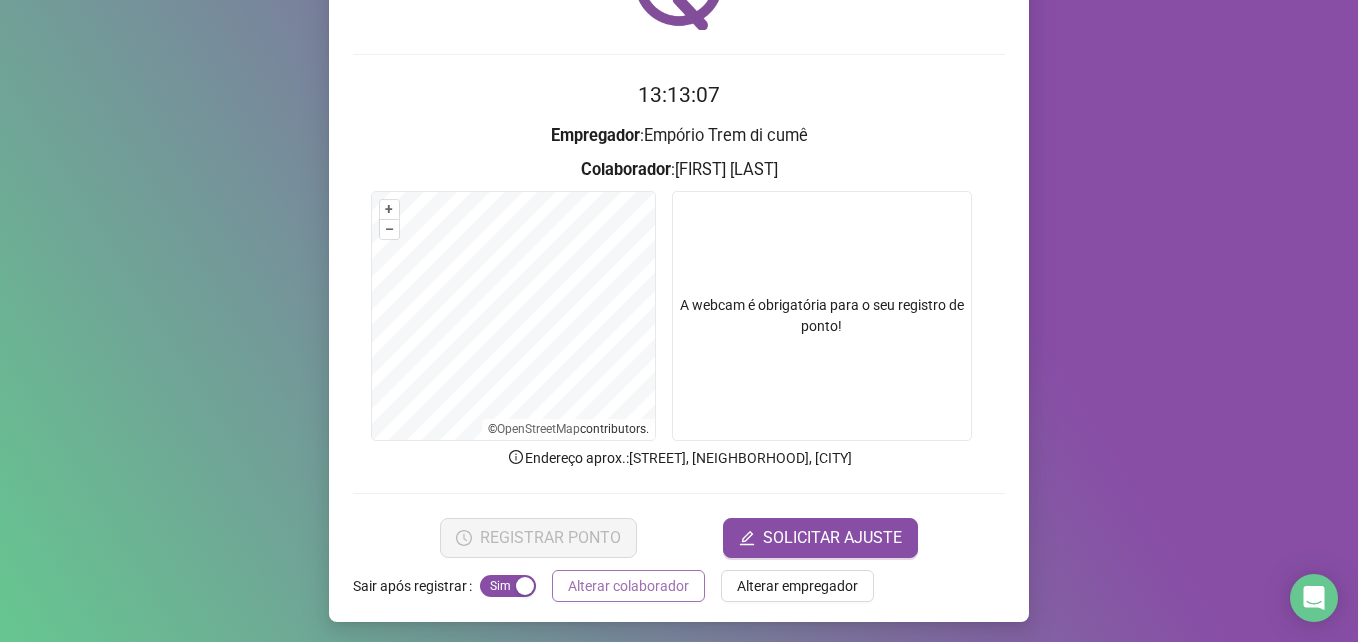 scroll, scrollTop: 139, scrollLeft: 0, axis: vertical 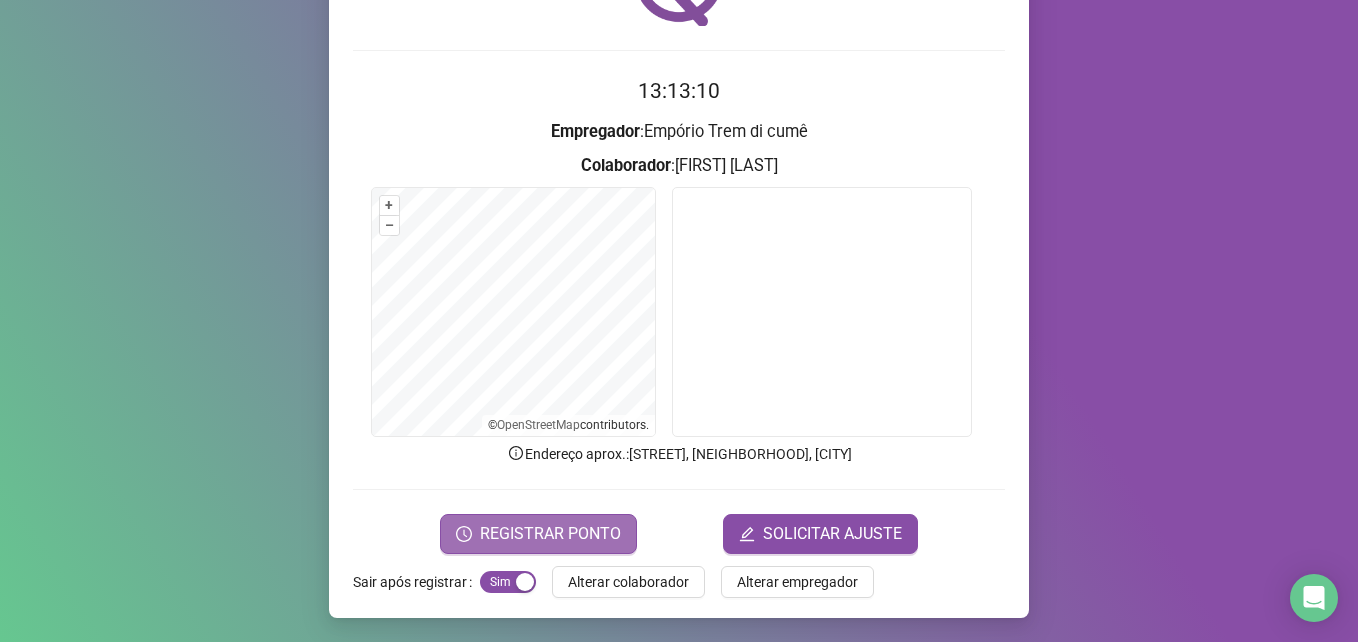 click on "REGISTRAR PONTO" at bounding box center (550, 534) 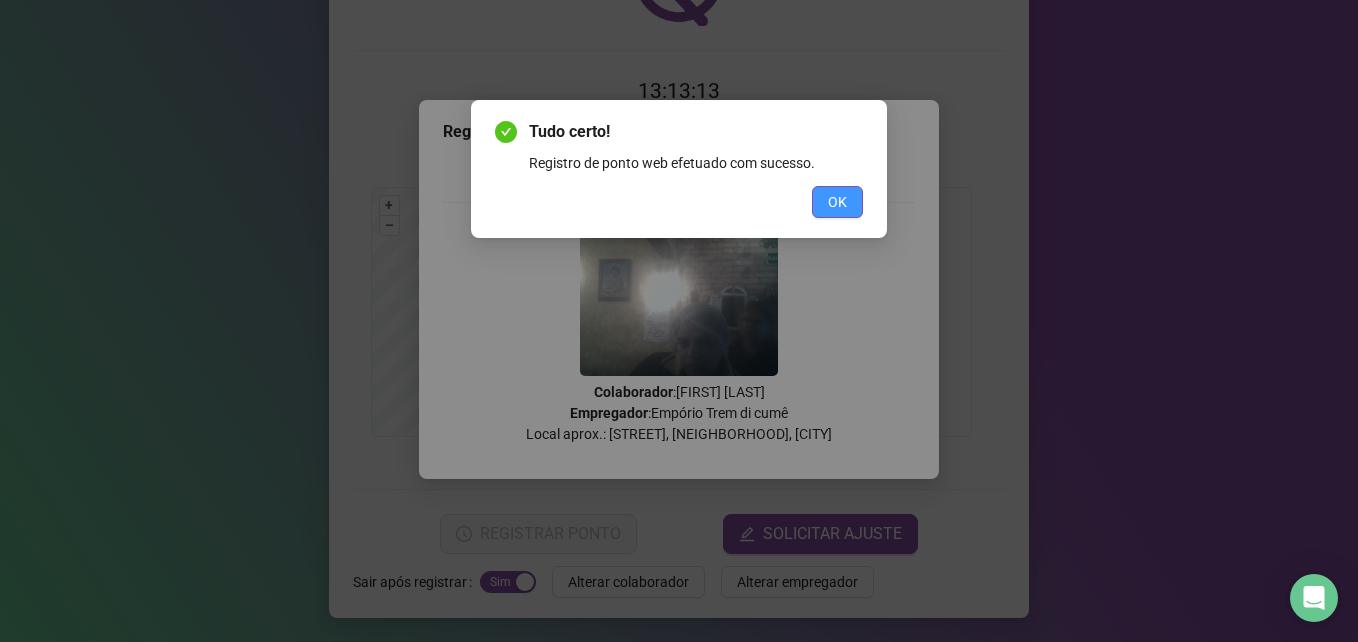 click on "OK" at bounding box center [837, 202] 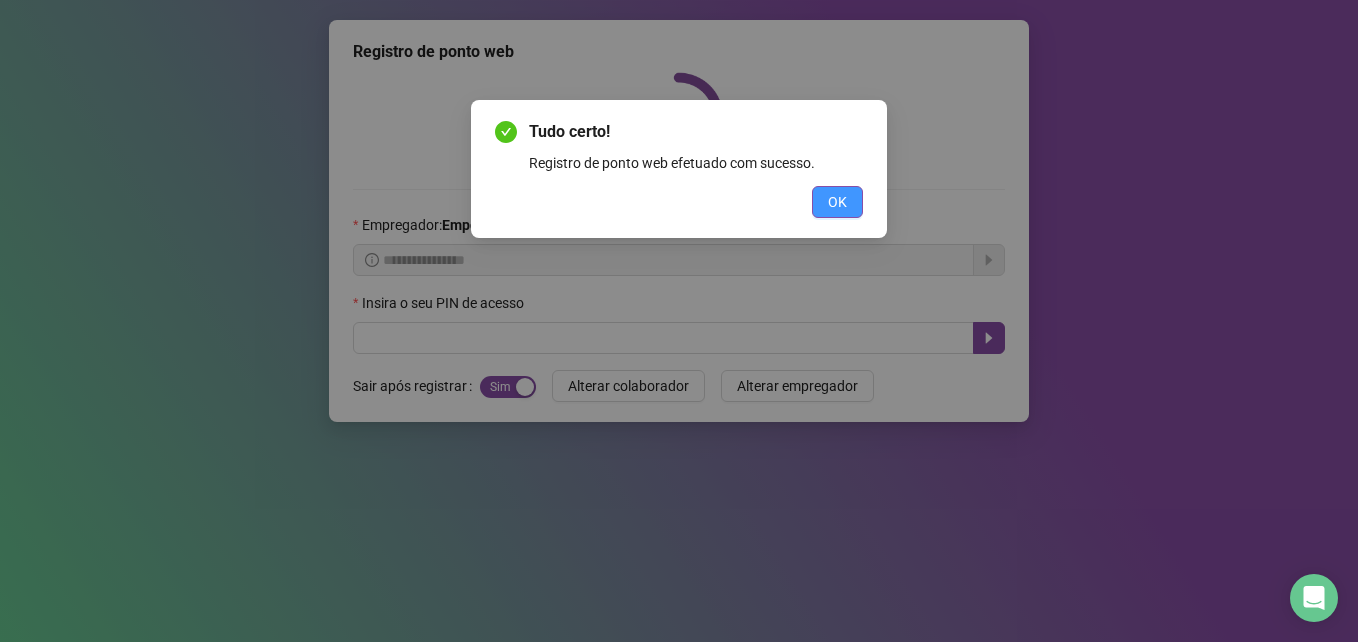 scroll, scrollTop: 0, scrollLeft: 0, axis: both 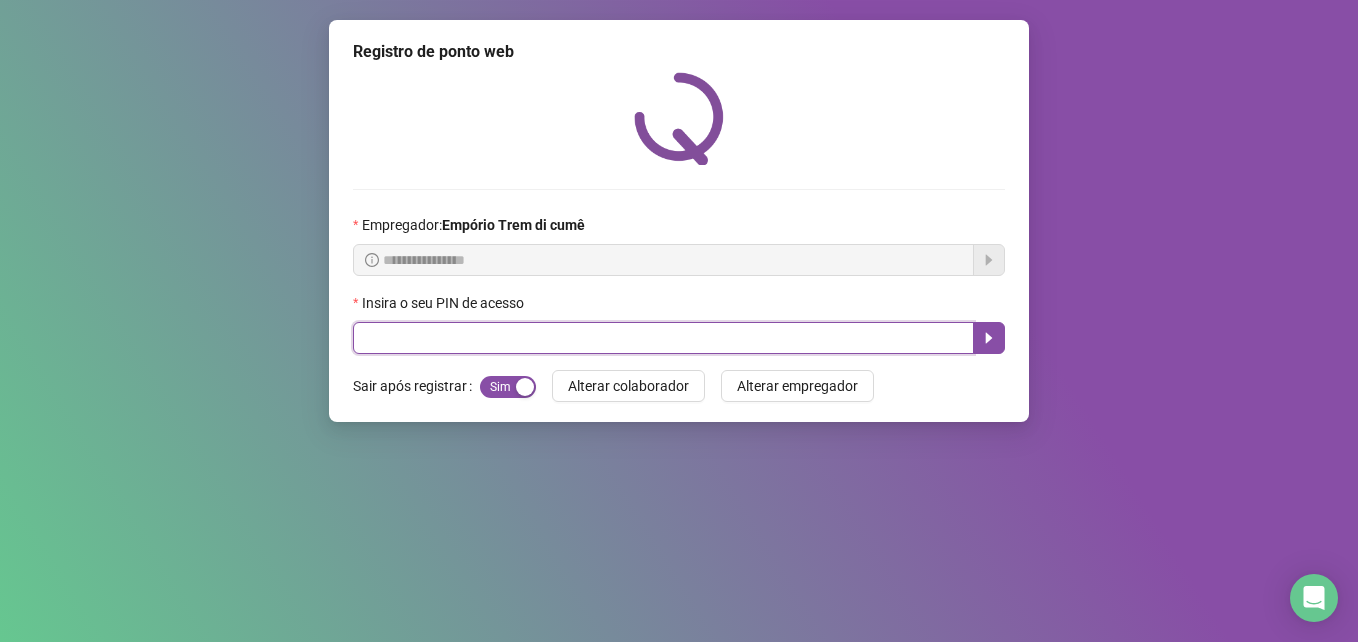 click at bounding box center (663, 338) 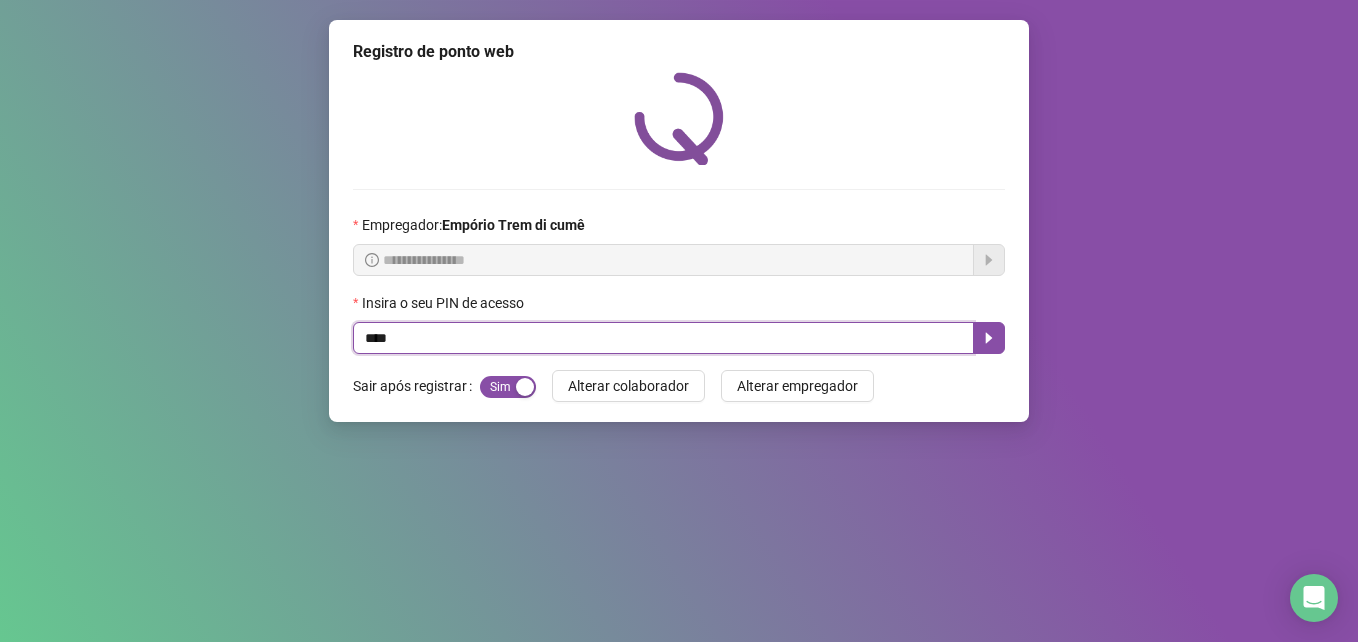 type on "*****" 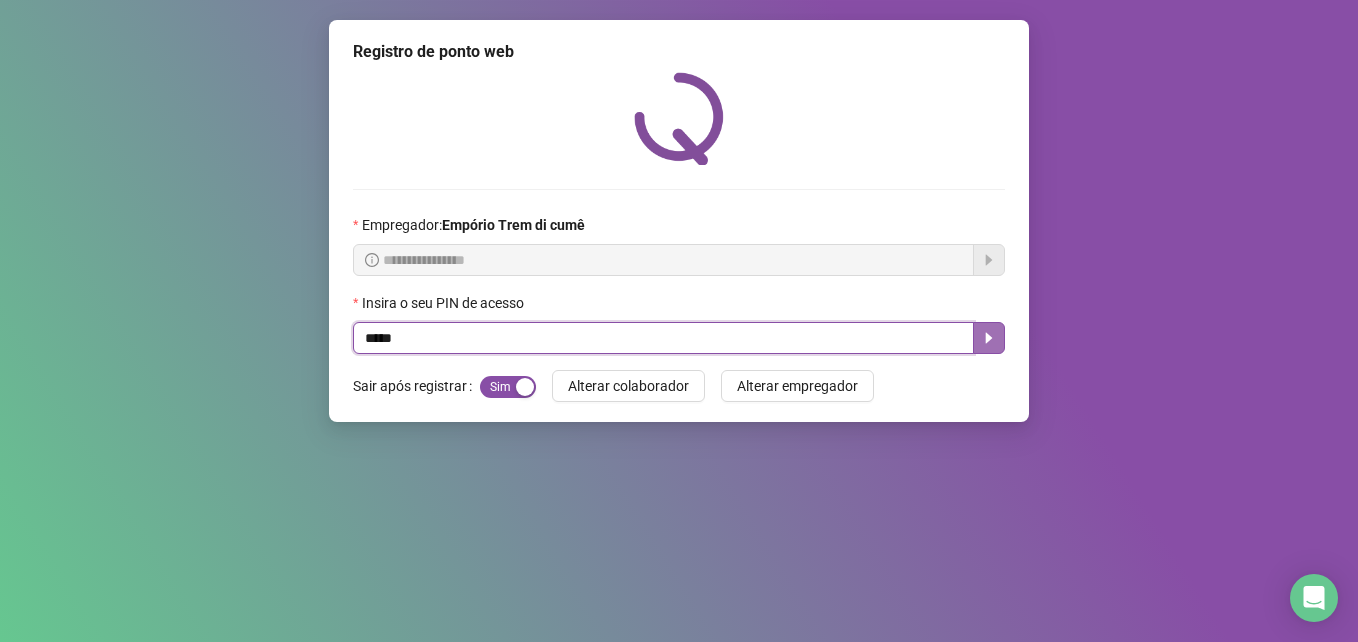 click 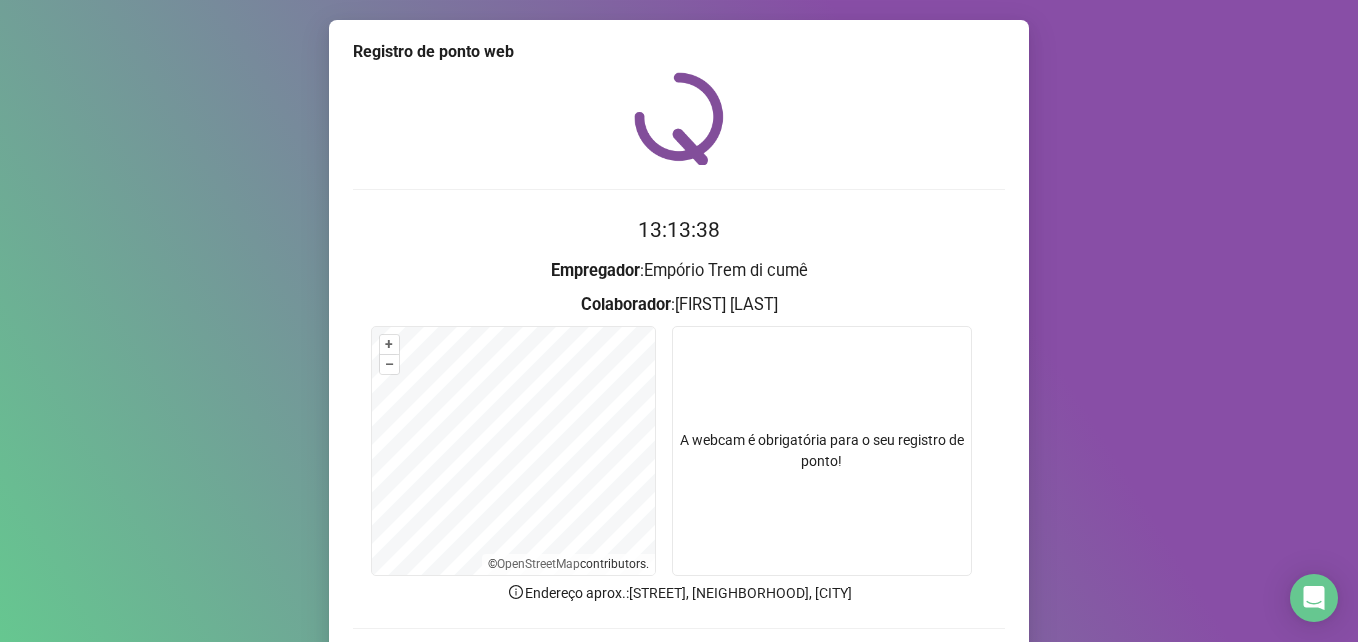scroll, scrollTop: 139, scrollLeft: 0, axis: vertical 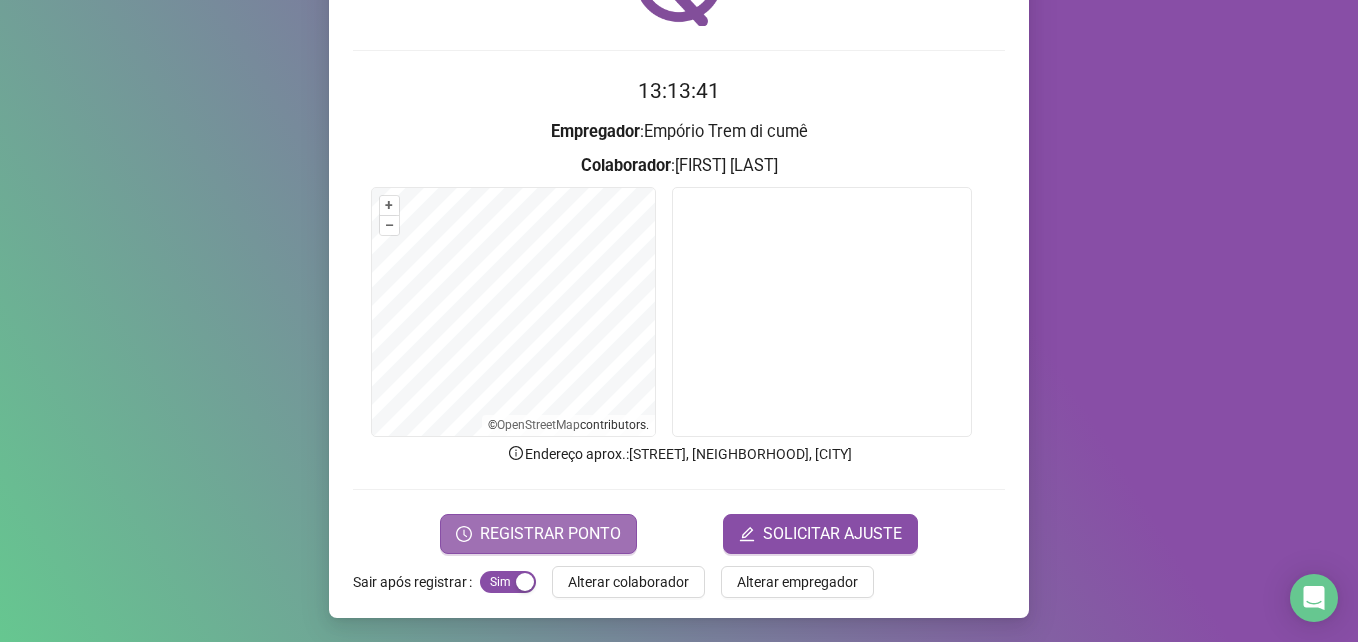 click on "REGISTRAR PONTO" at bounding box center [550, 534] 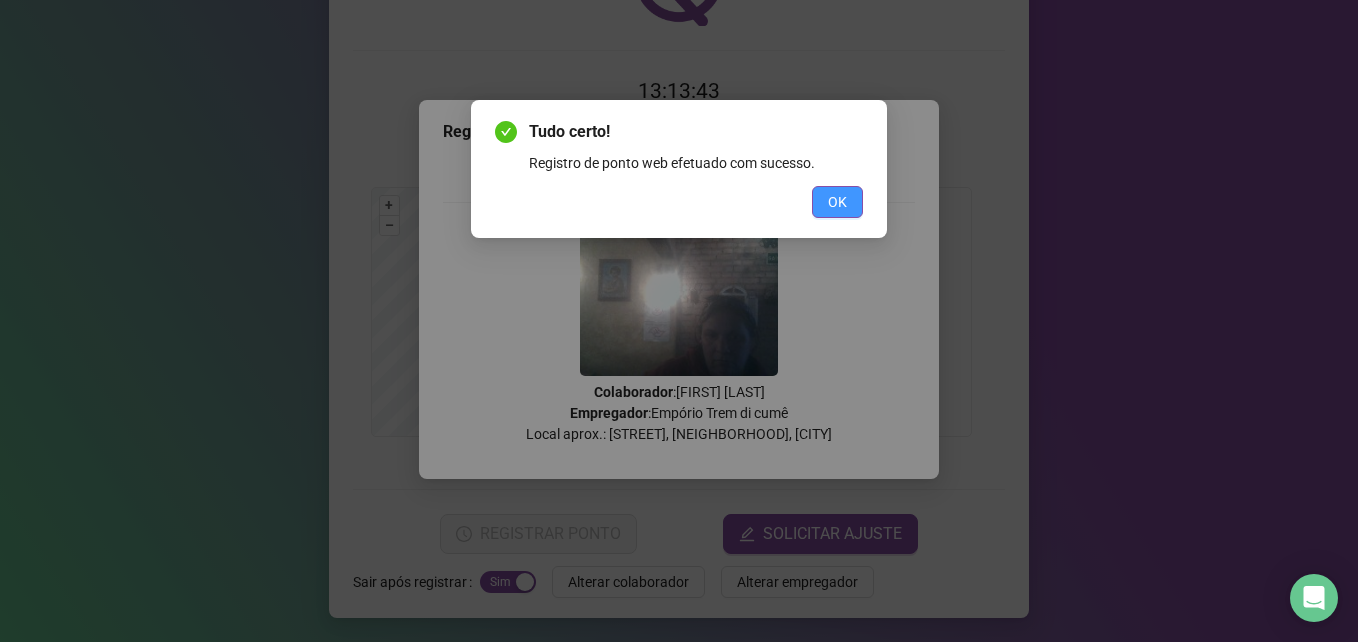 click on "OK" at bounding box center (837, 202) 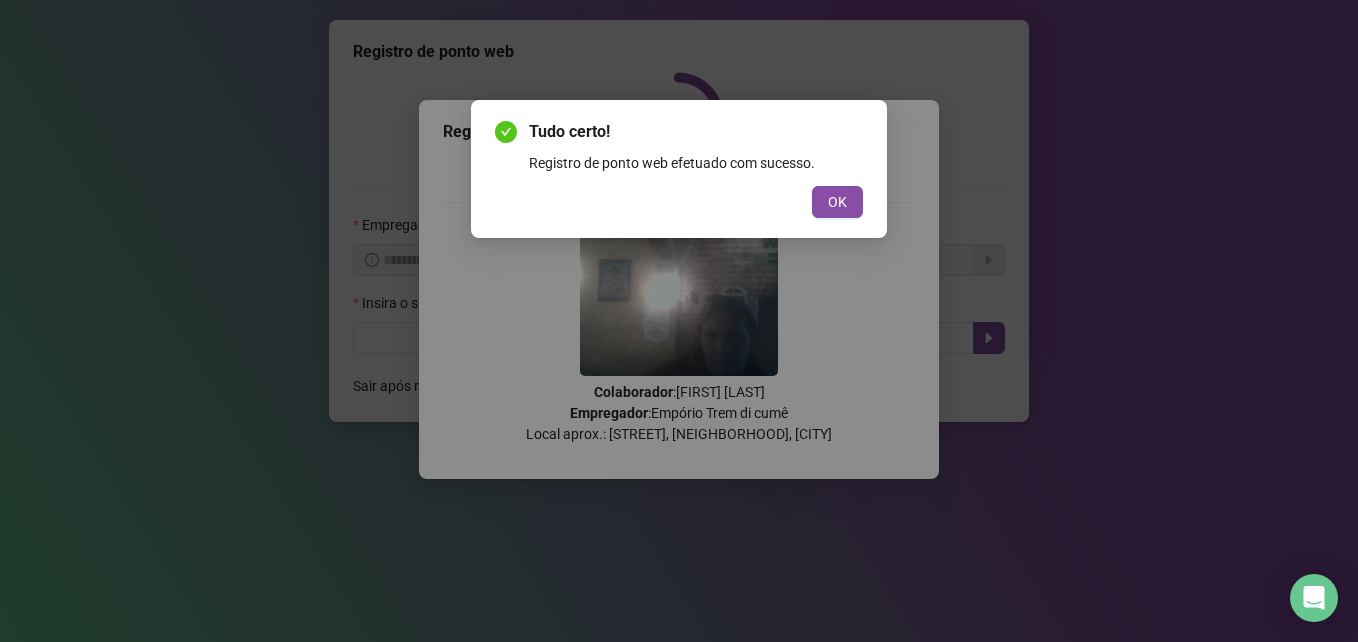 scroll, scrollTop: 0, scrollLeft: 0, axis: both 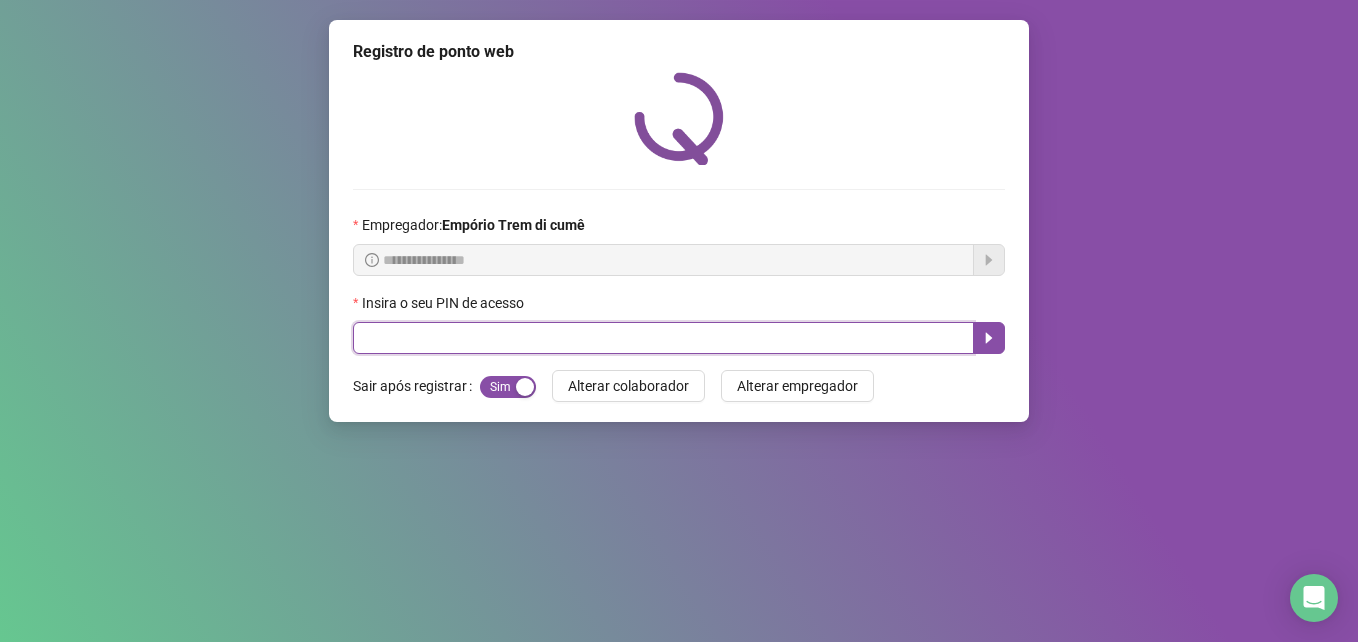click at bounding box center (663, 338) 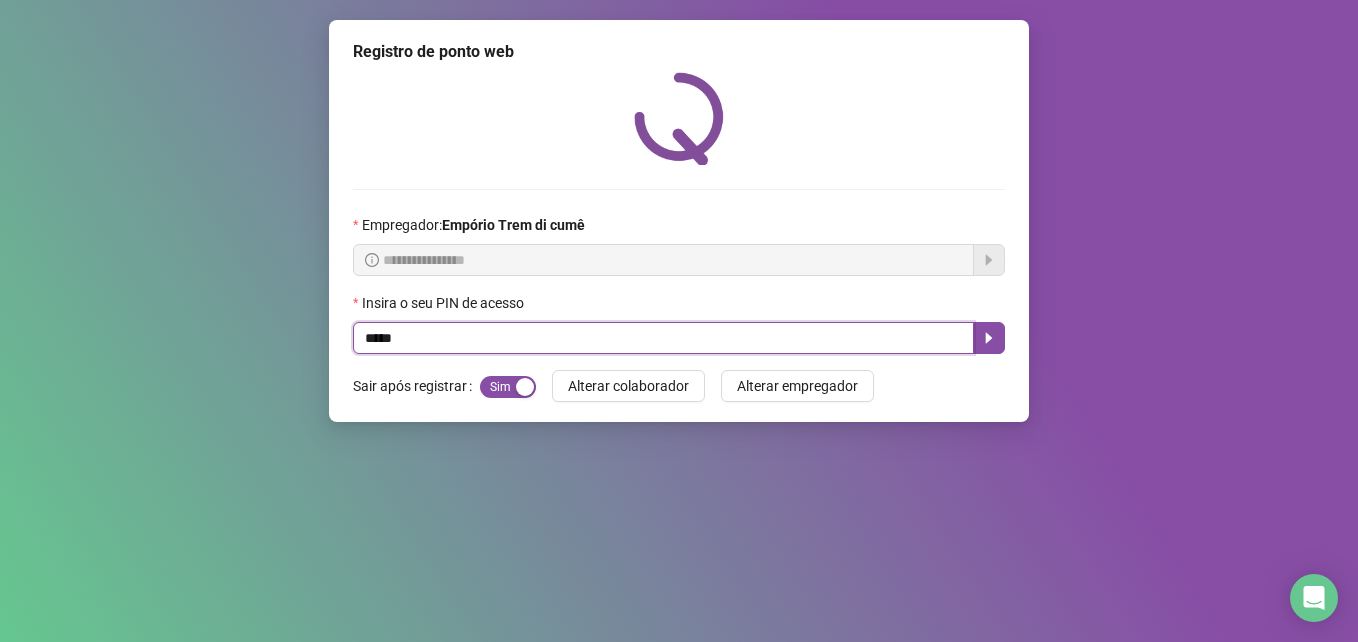 type on "*****" 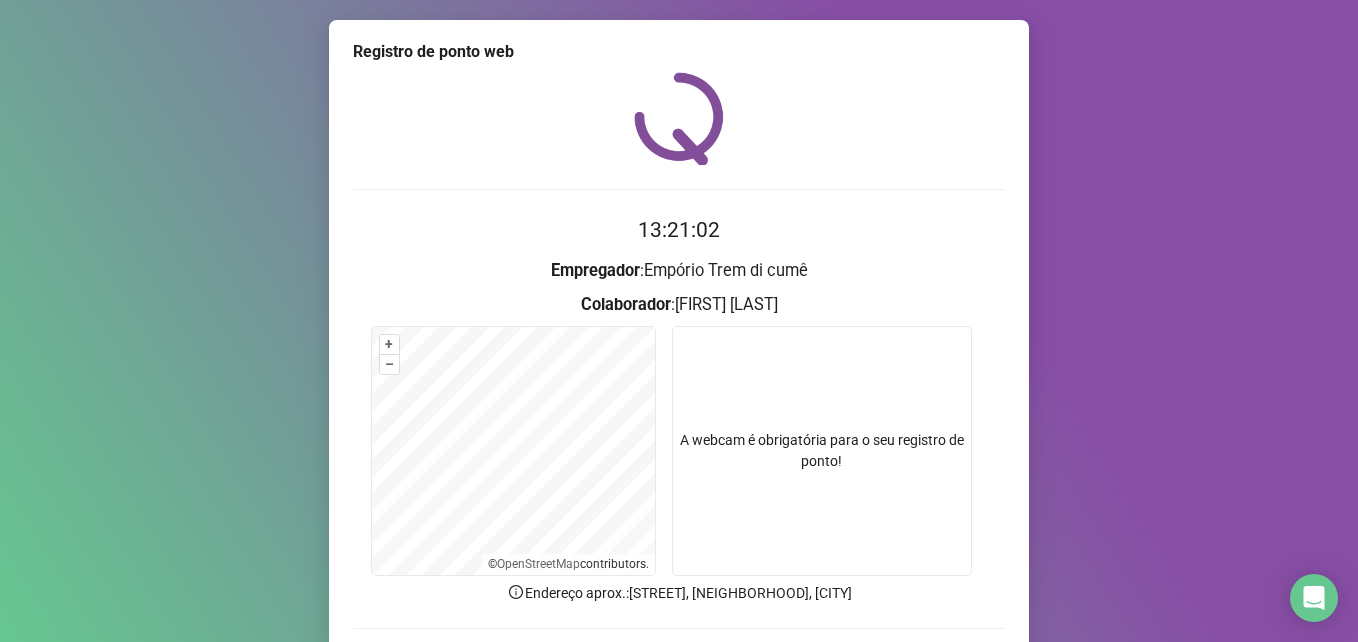 scroll, scrollTop: 139, scrollLeft: 0, axis: vertical 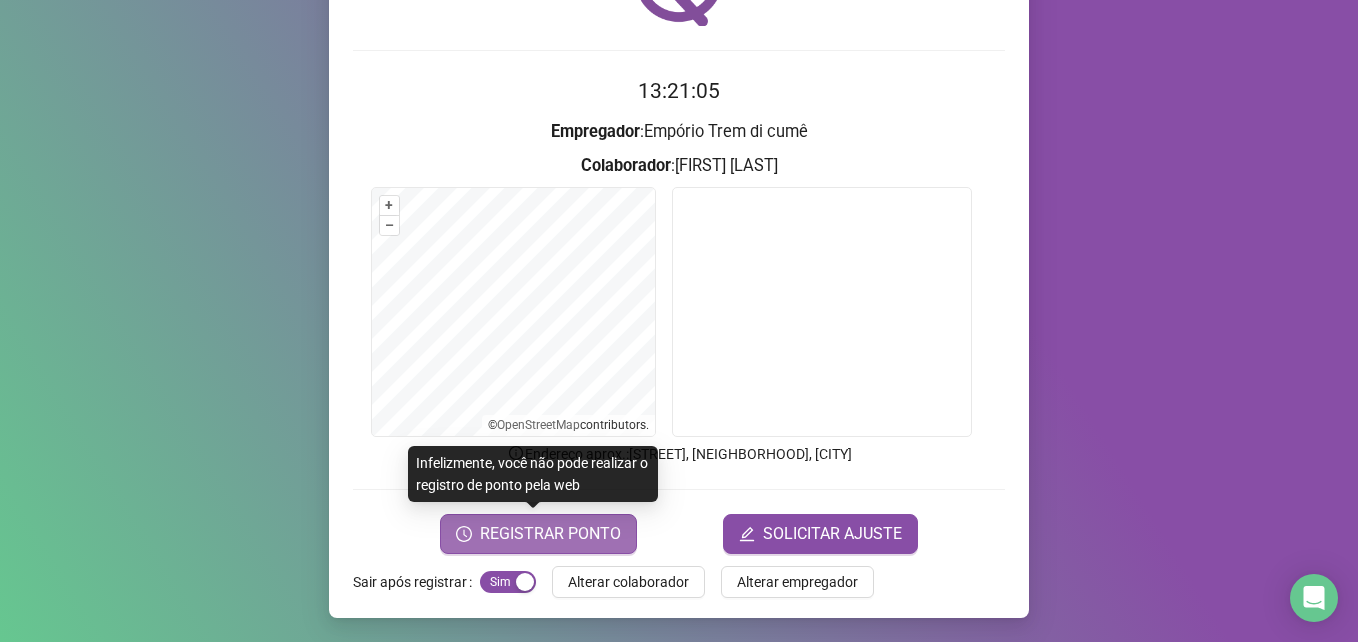 click on "REGISTRAR PONTO" at bounding box center (550, 534) 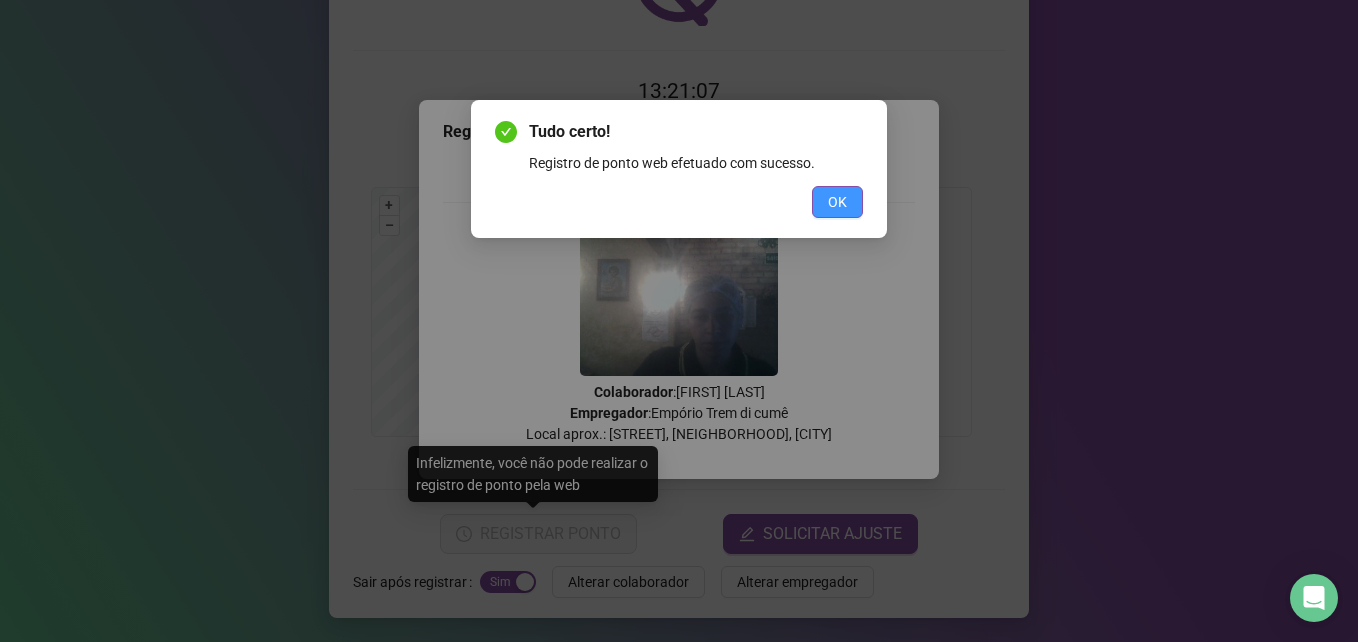 click on "OK" at bounding box center [837, 202] 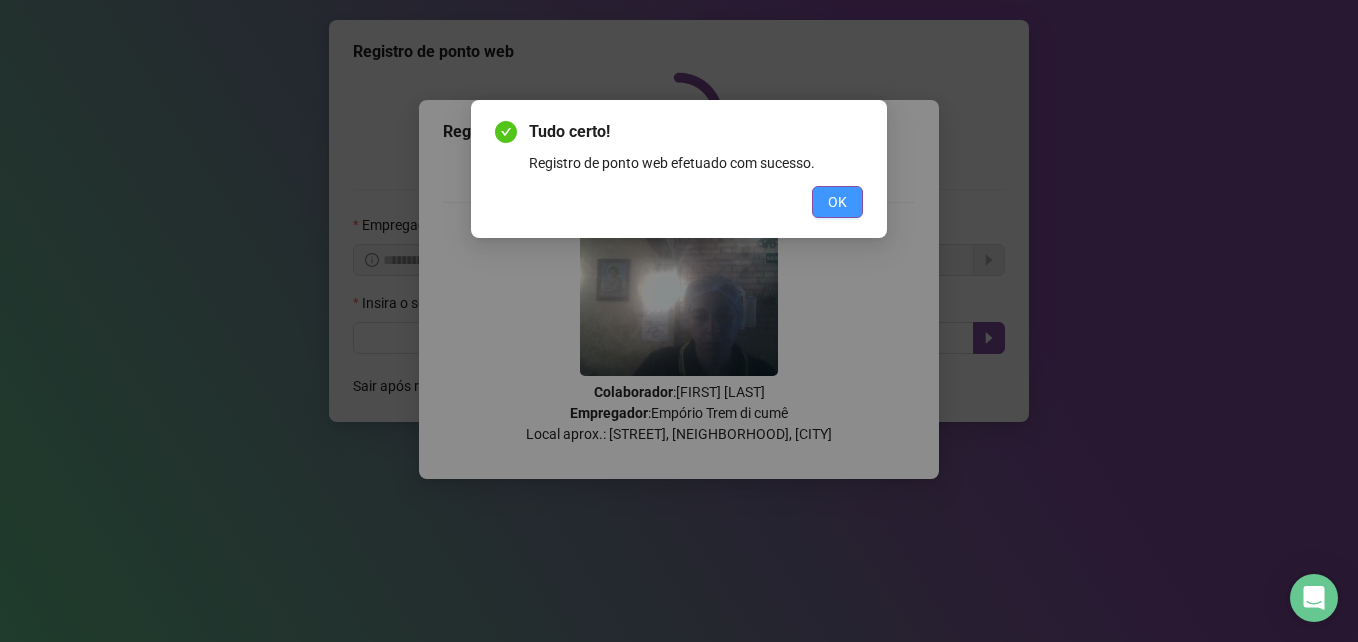 scroll, scrollTop: 0, scrollLeft: 0, axis: both 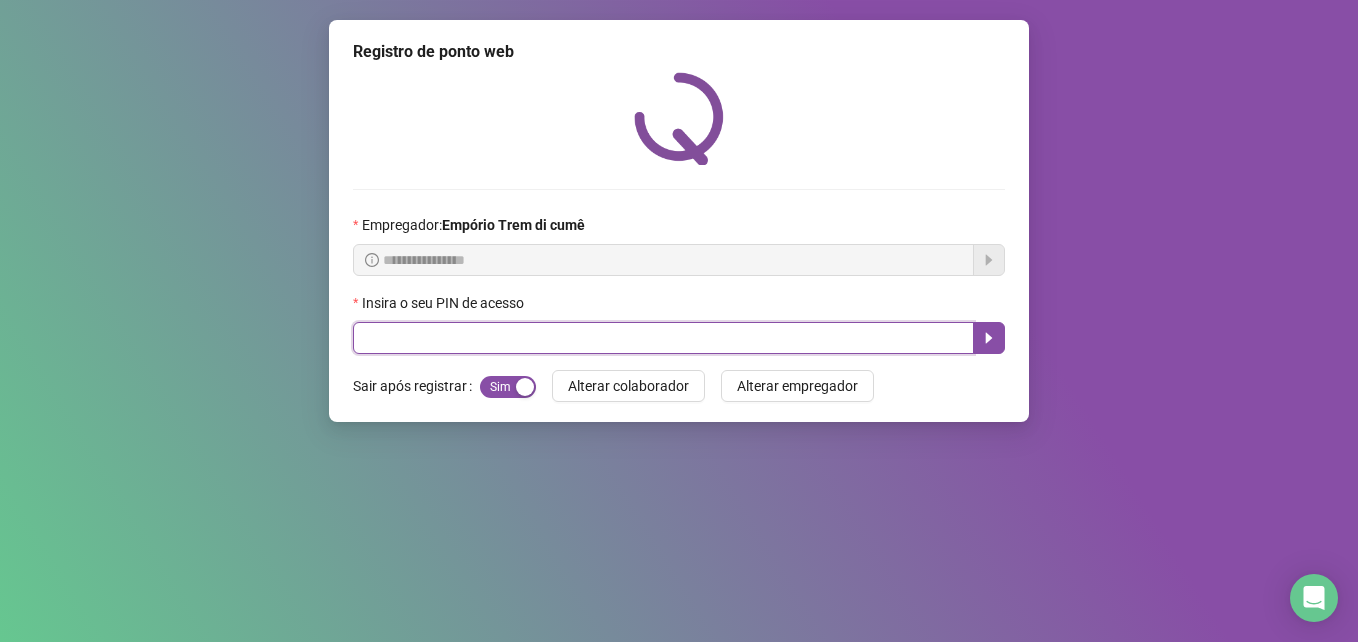 click at bounding box center [663, 338] 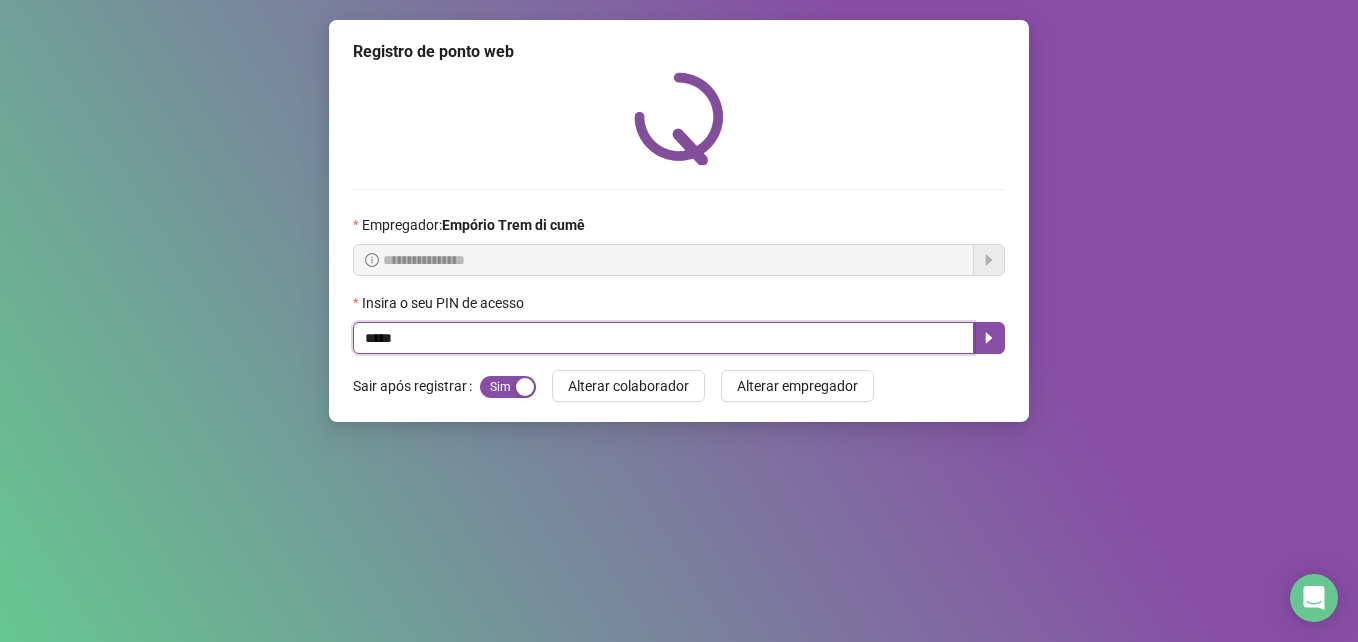 type on "*****" 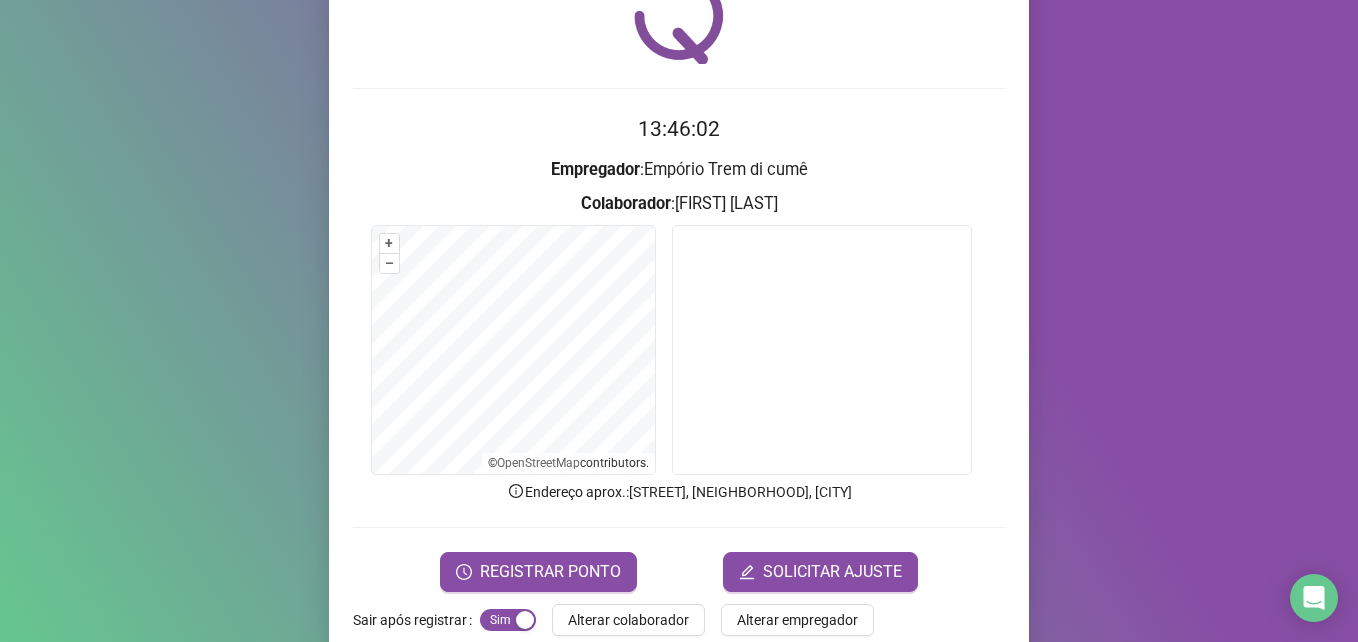 scroll, scrollTop: 139, scrollLeft: 0, axis: vertical 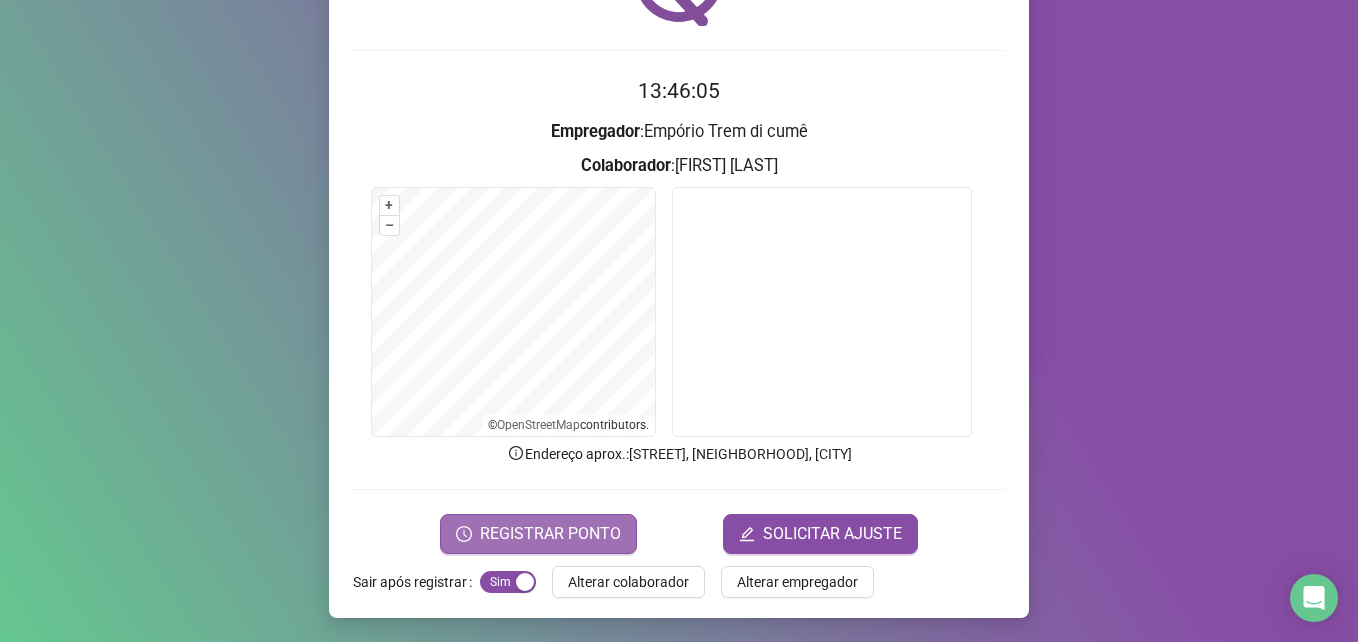 click on "REGISTRAR PONTO" at bounding box center [550, 534] 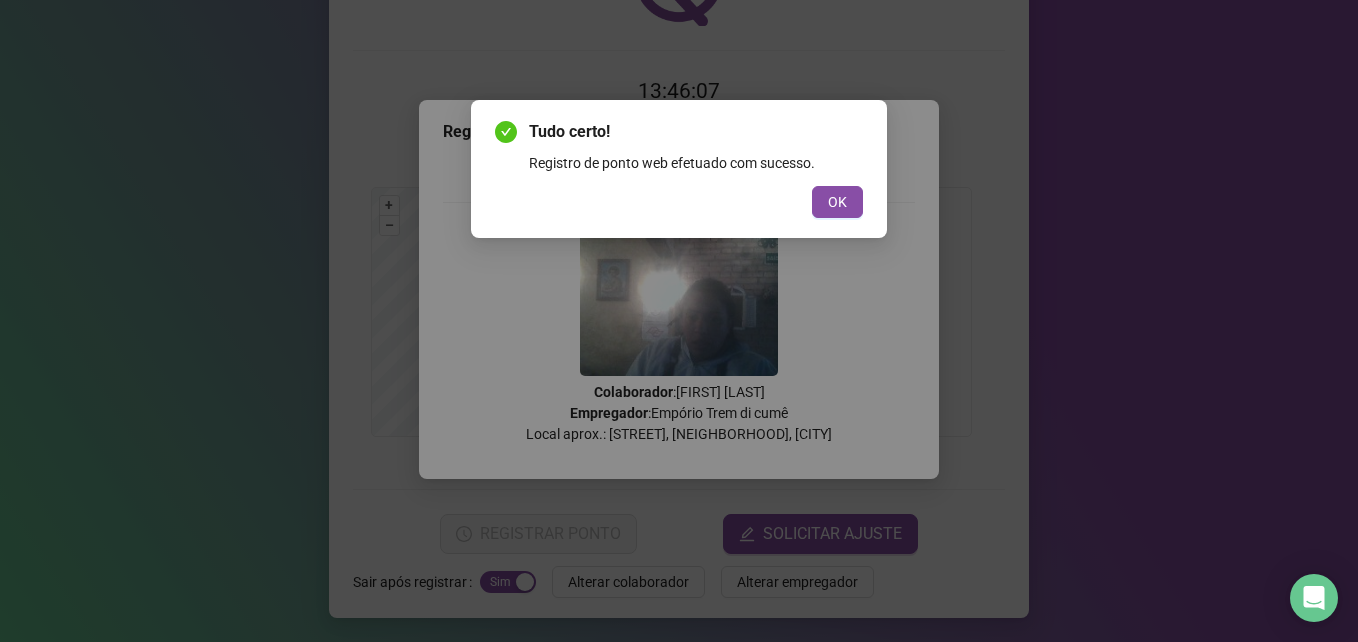 click on "Tudo certo! Registro de ponto web efetuado com sucesso. OK" at bounding box center [679, 169] 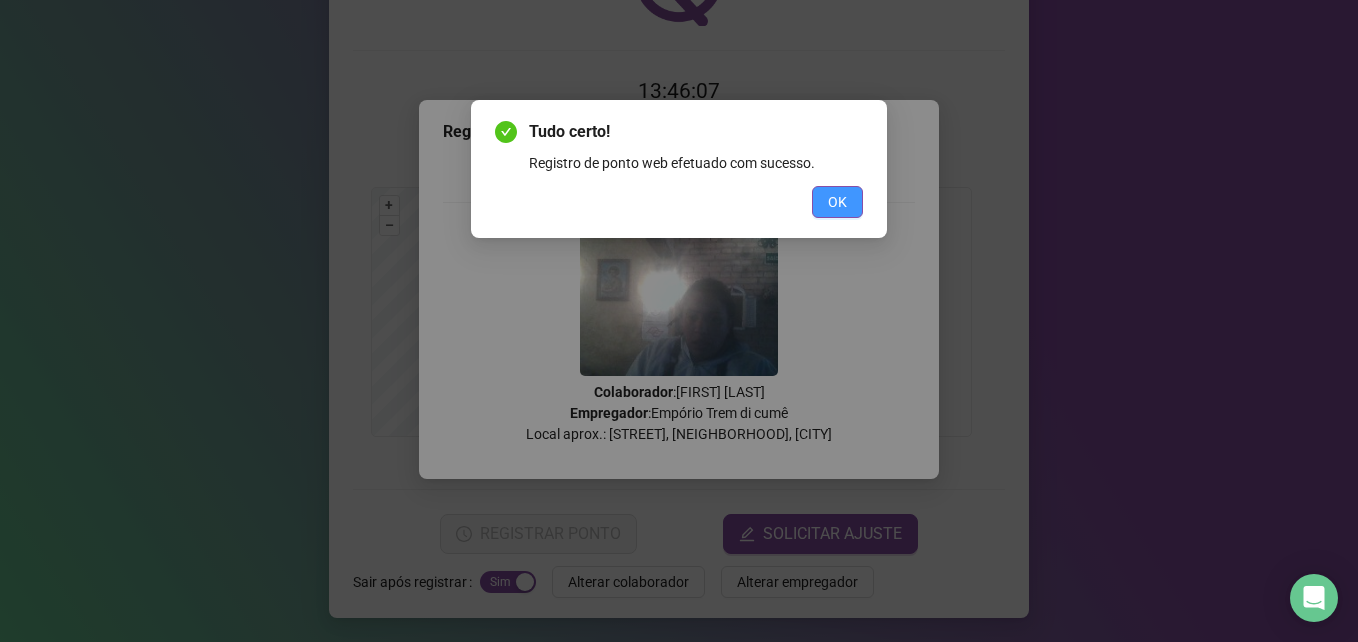 click on "OK" at bounding box center (837, 202) 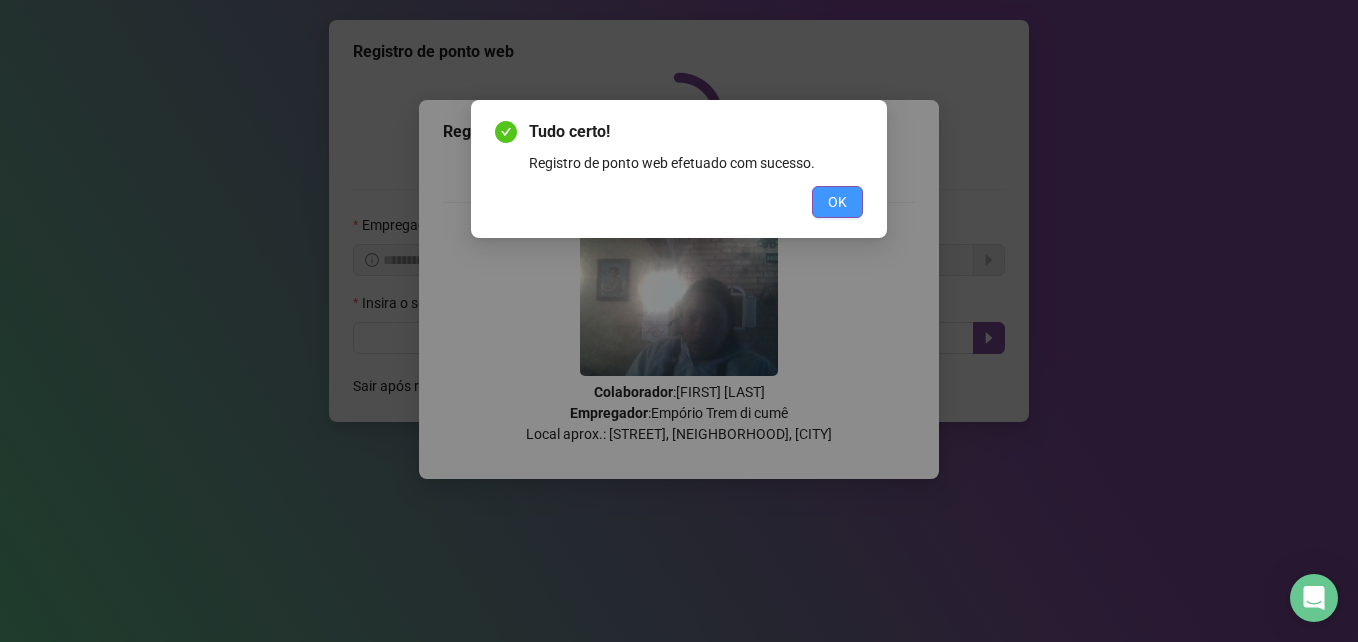 scroll, scrollTop: 0, scrollLeft: 0, axis: both 